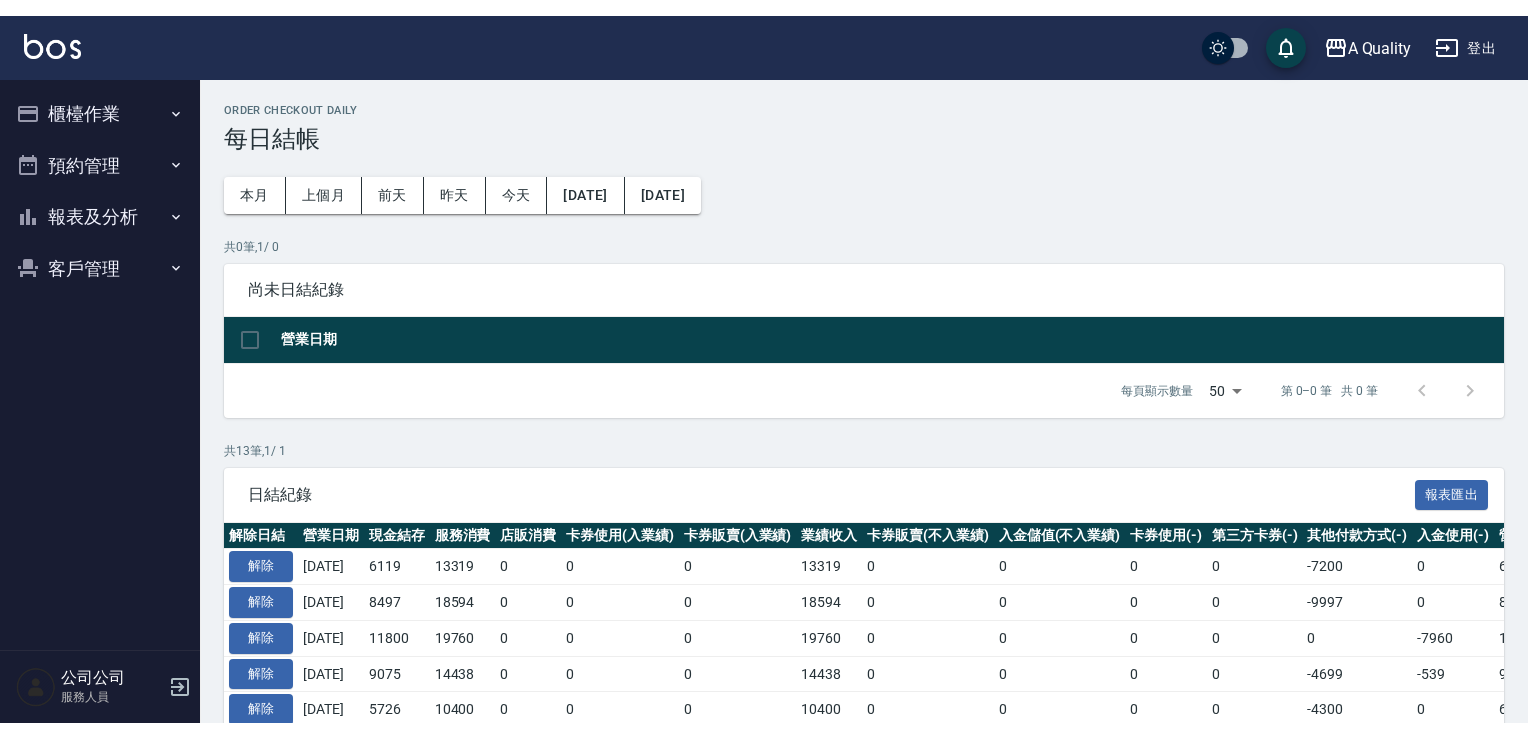 scroll, scrollTop: 0, scrollLeft: 0, axis: both 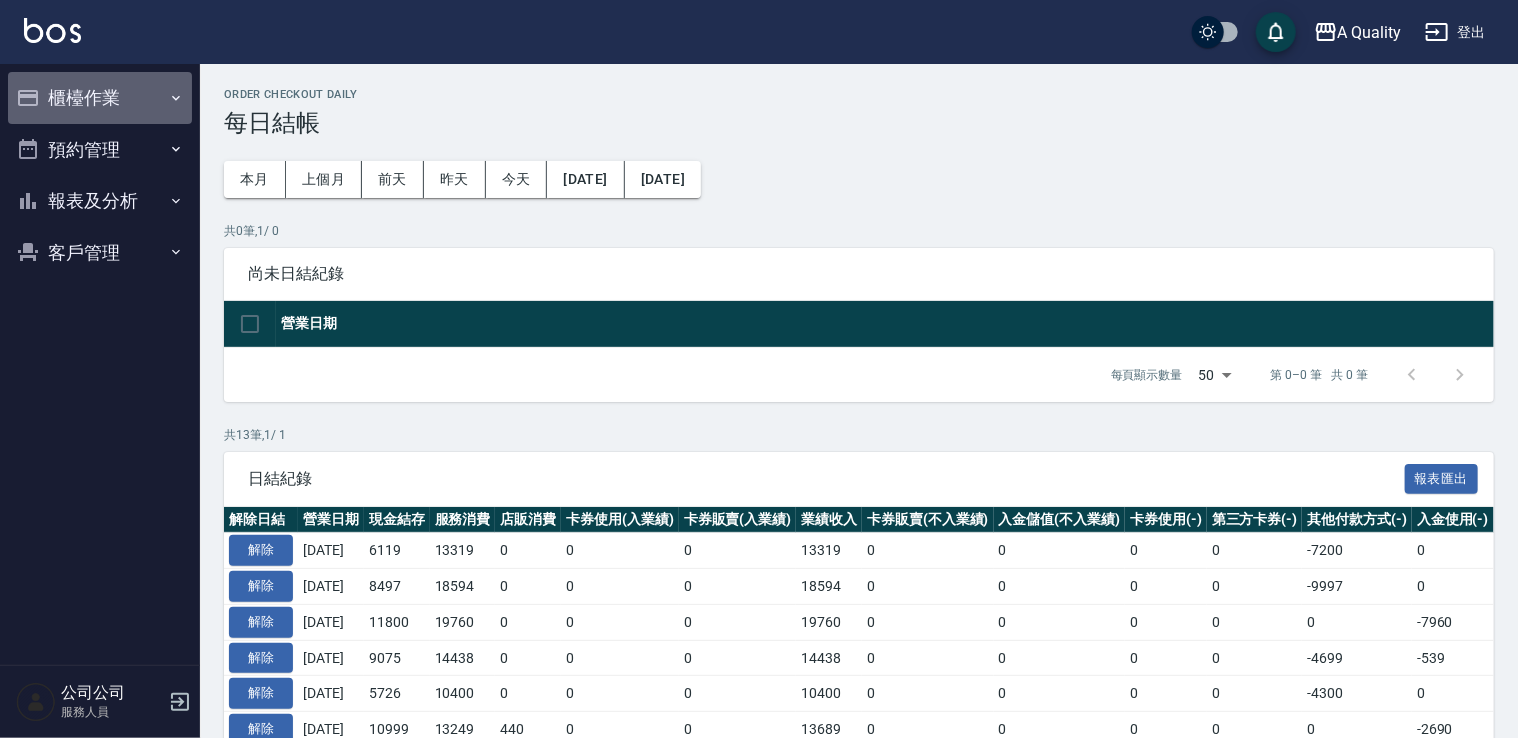 click on "櫃檯作業" at bounding box center [100, 98] 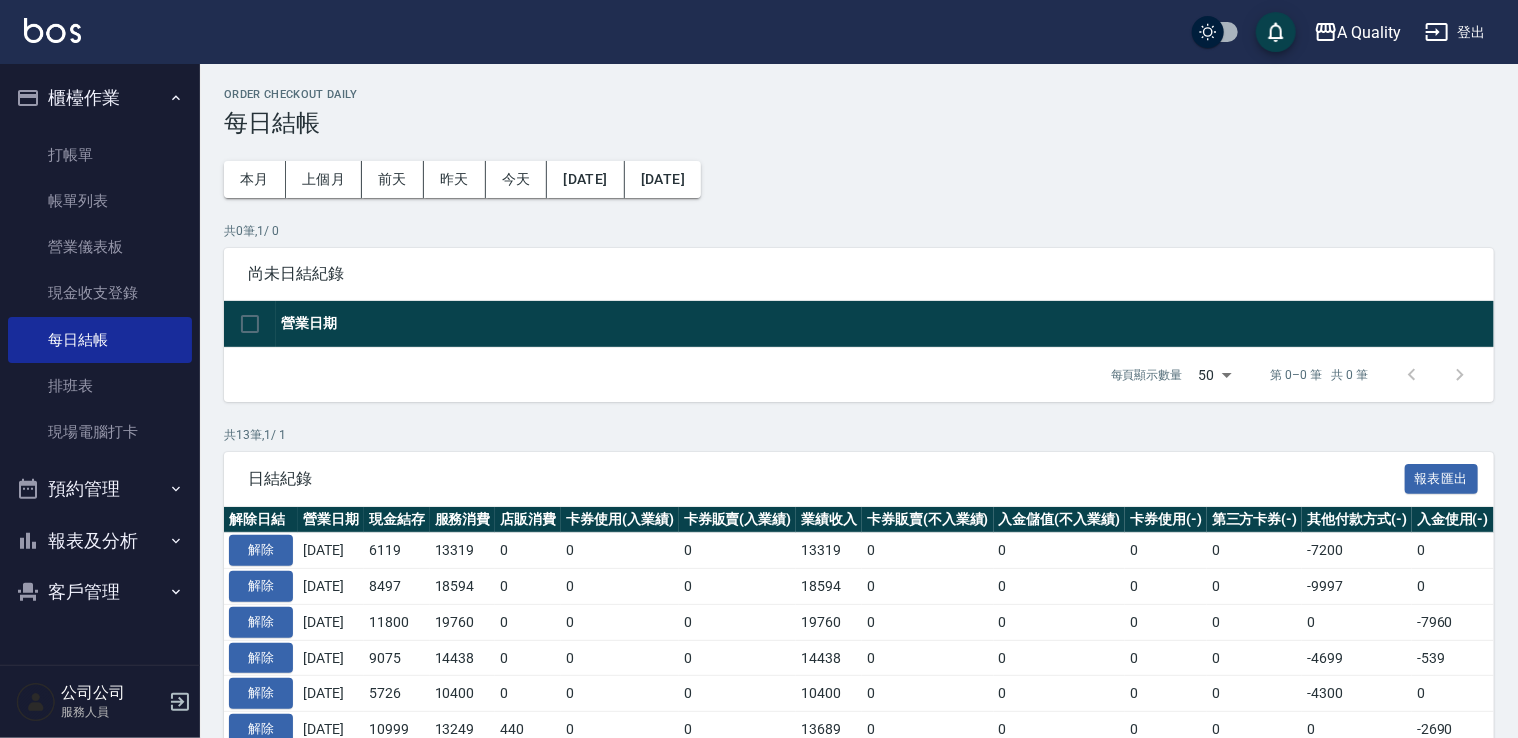 click on "預約管理" at bounding box center [100, 489] 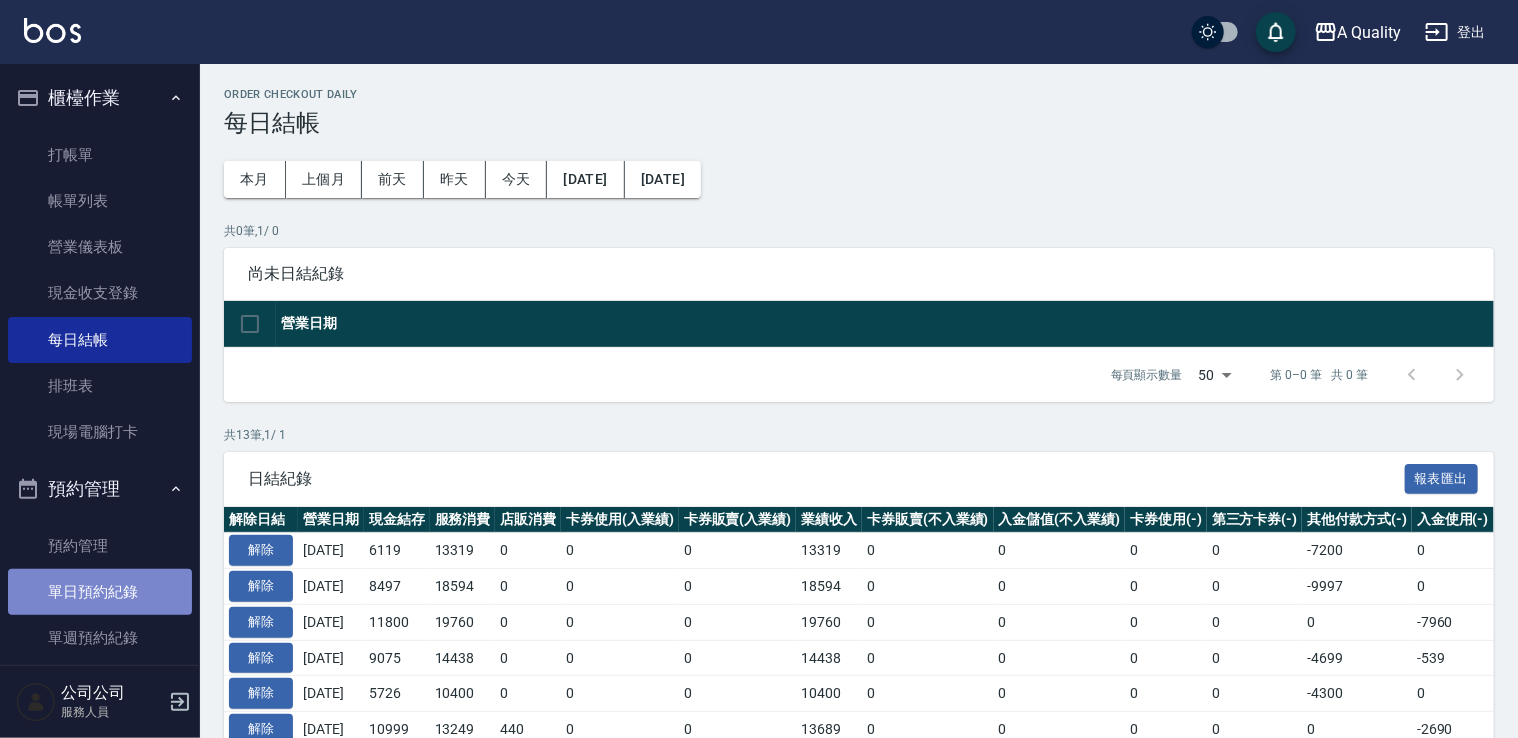 click on "單日預約紀錄" at bounding box center [100, 592] 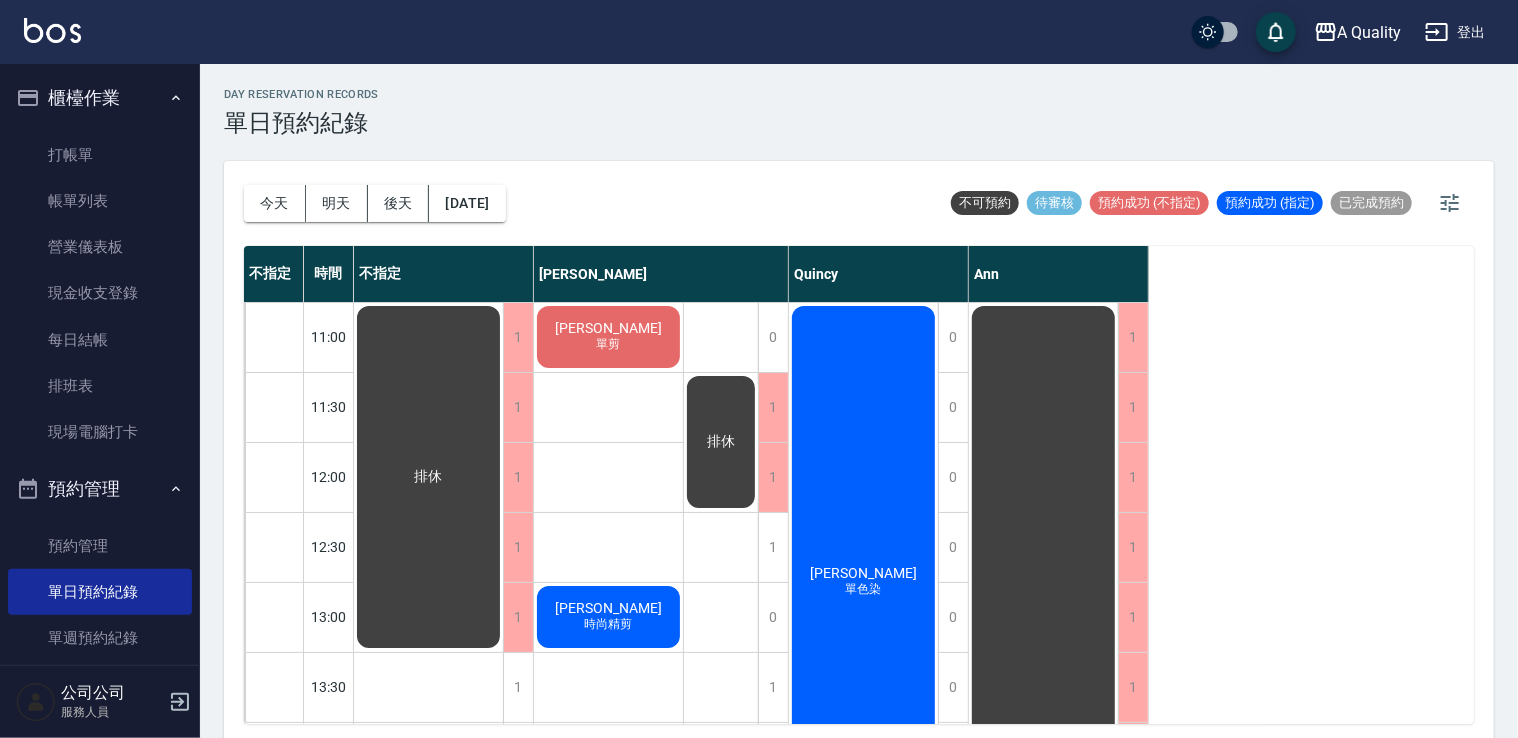 click on "[PERSON_NAME]" at bounding box center [429, 477] 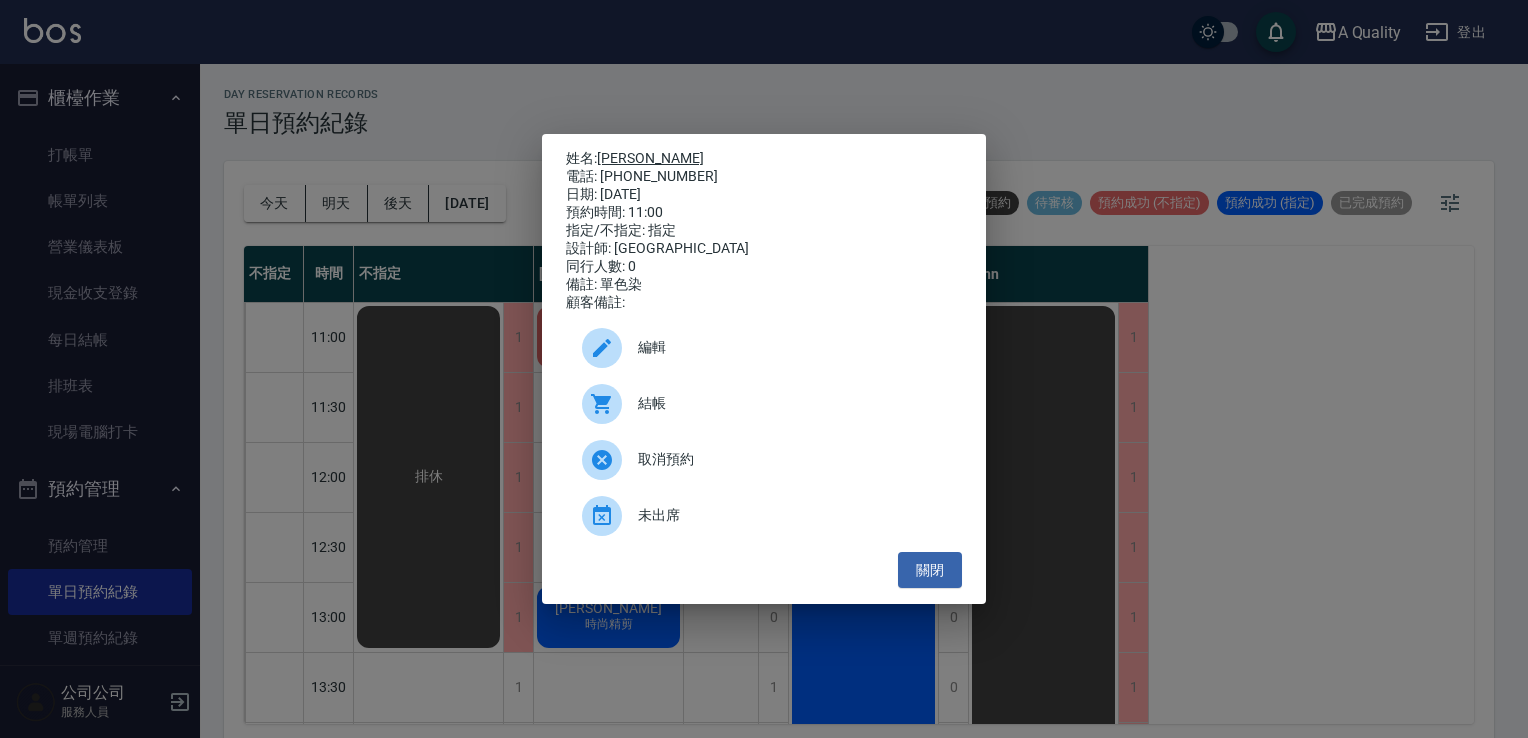 click on "[PERSON_NAME]" at bounding box center [650, 158] 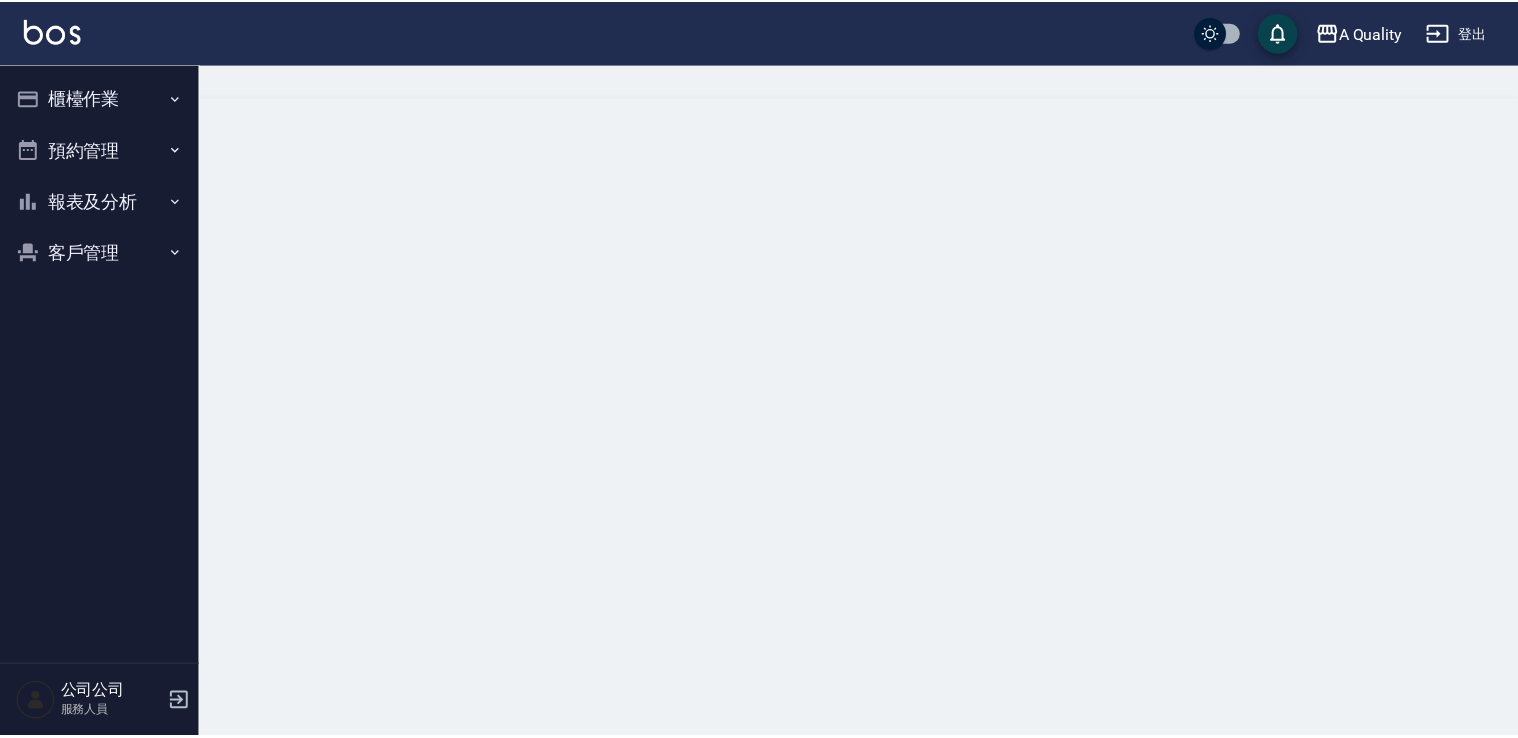 scroll, scrollTop: 0, scrollLeft: 0, axis: both 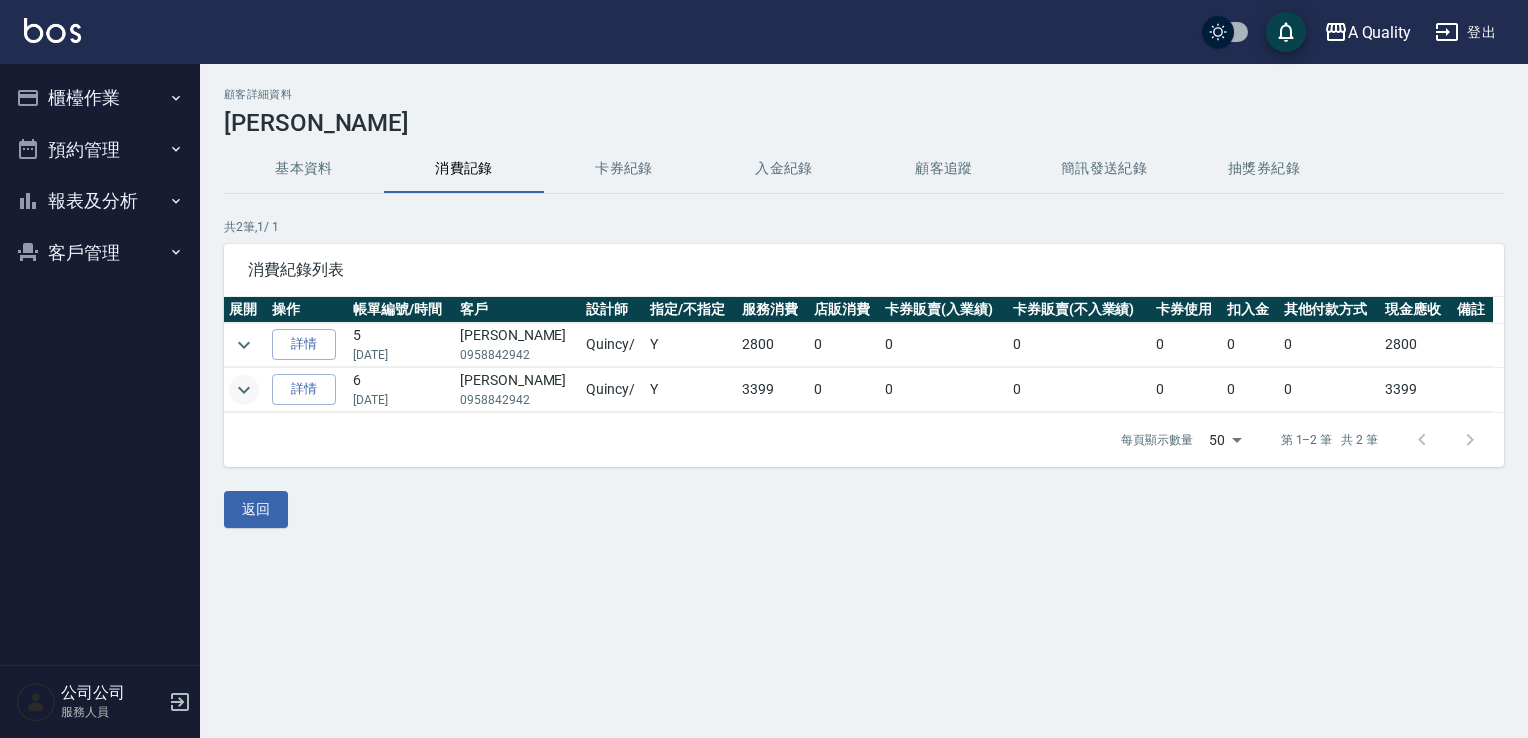 click 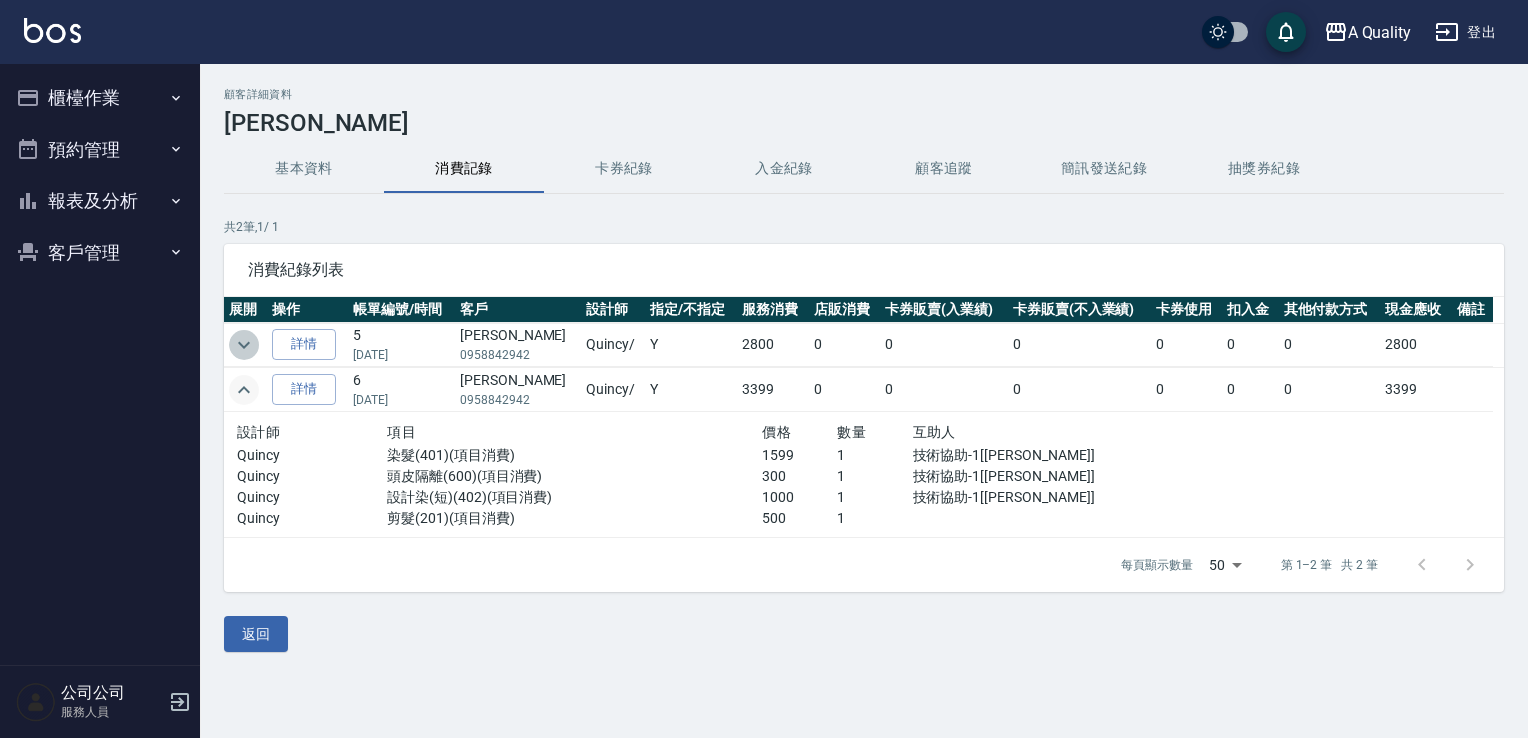 click 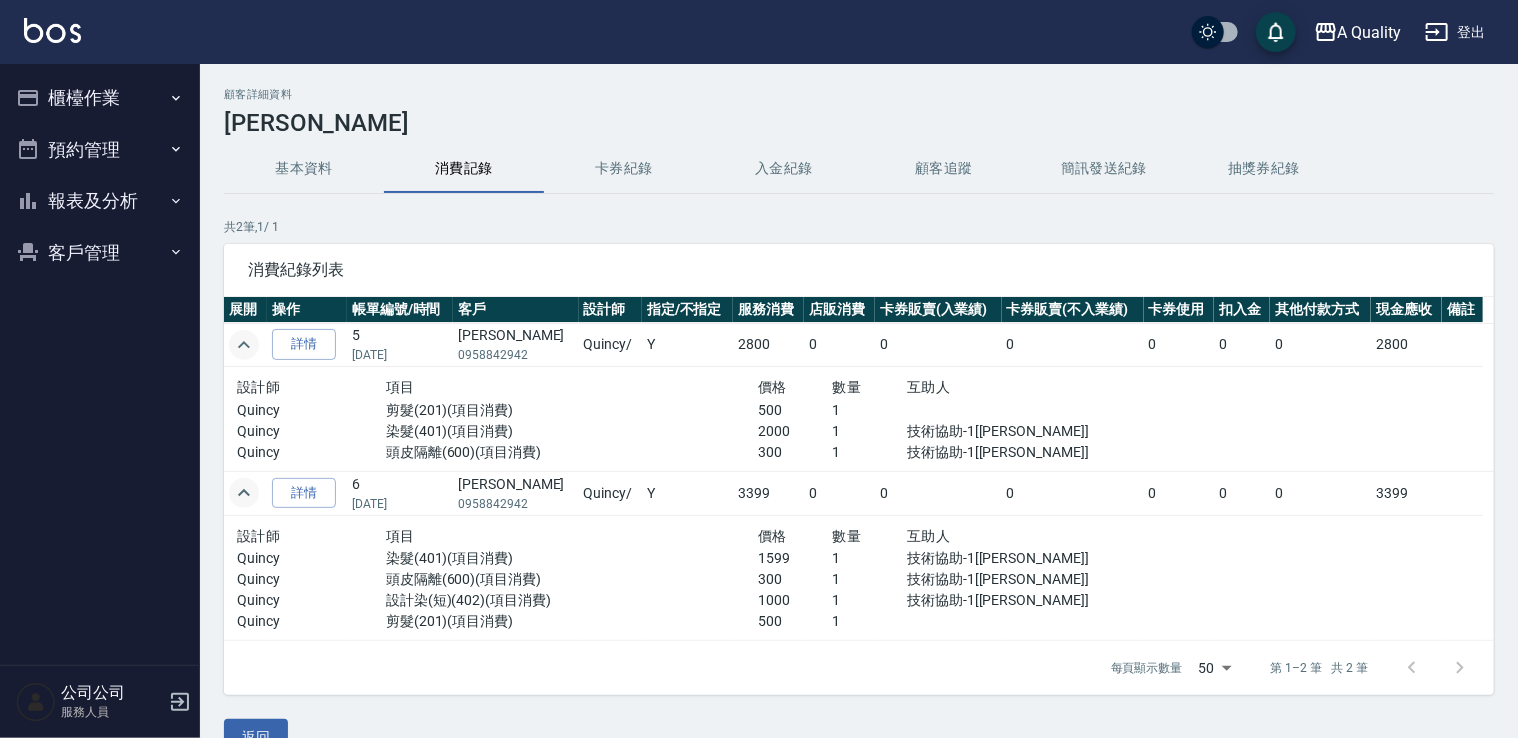 click 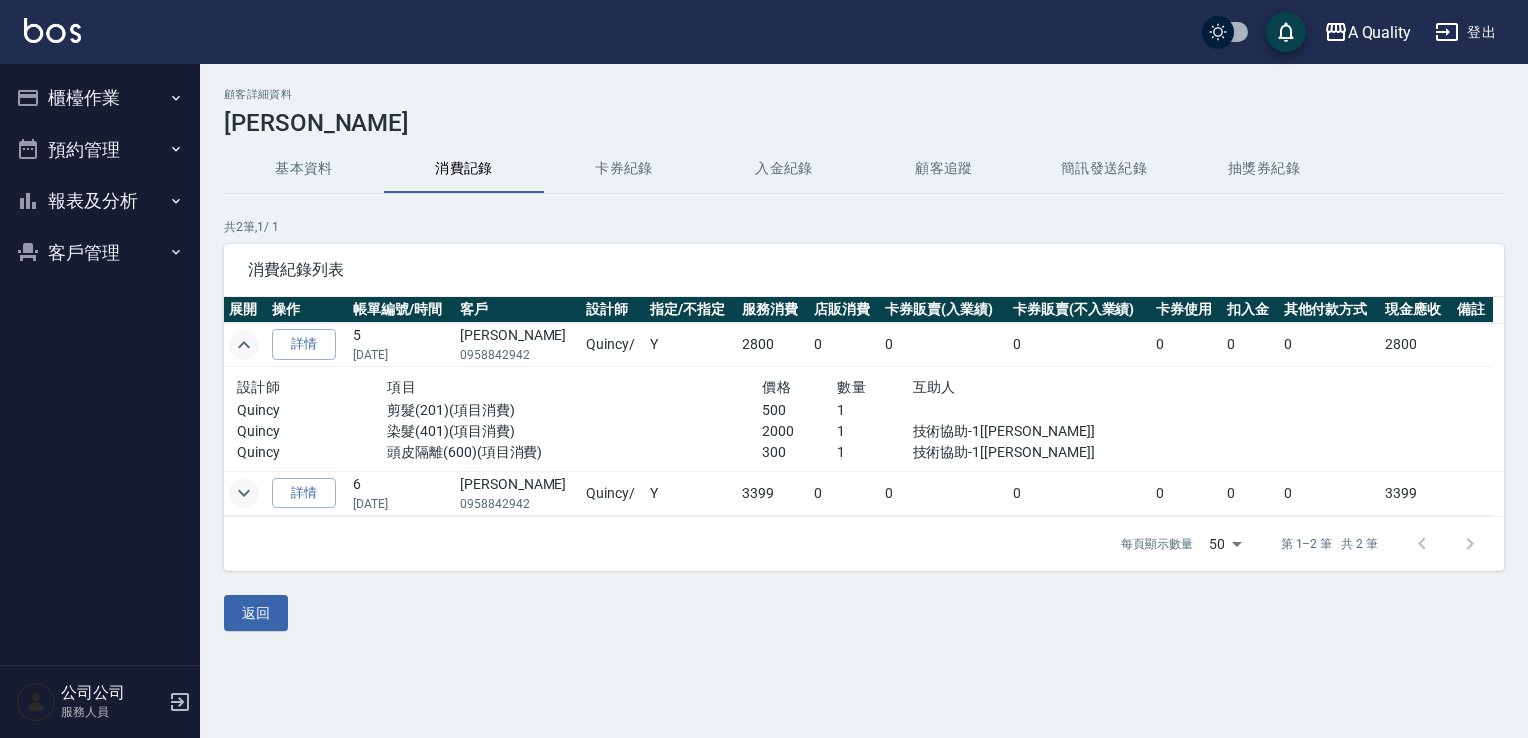 click 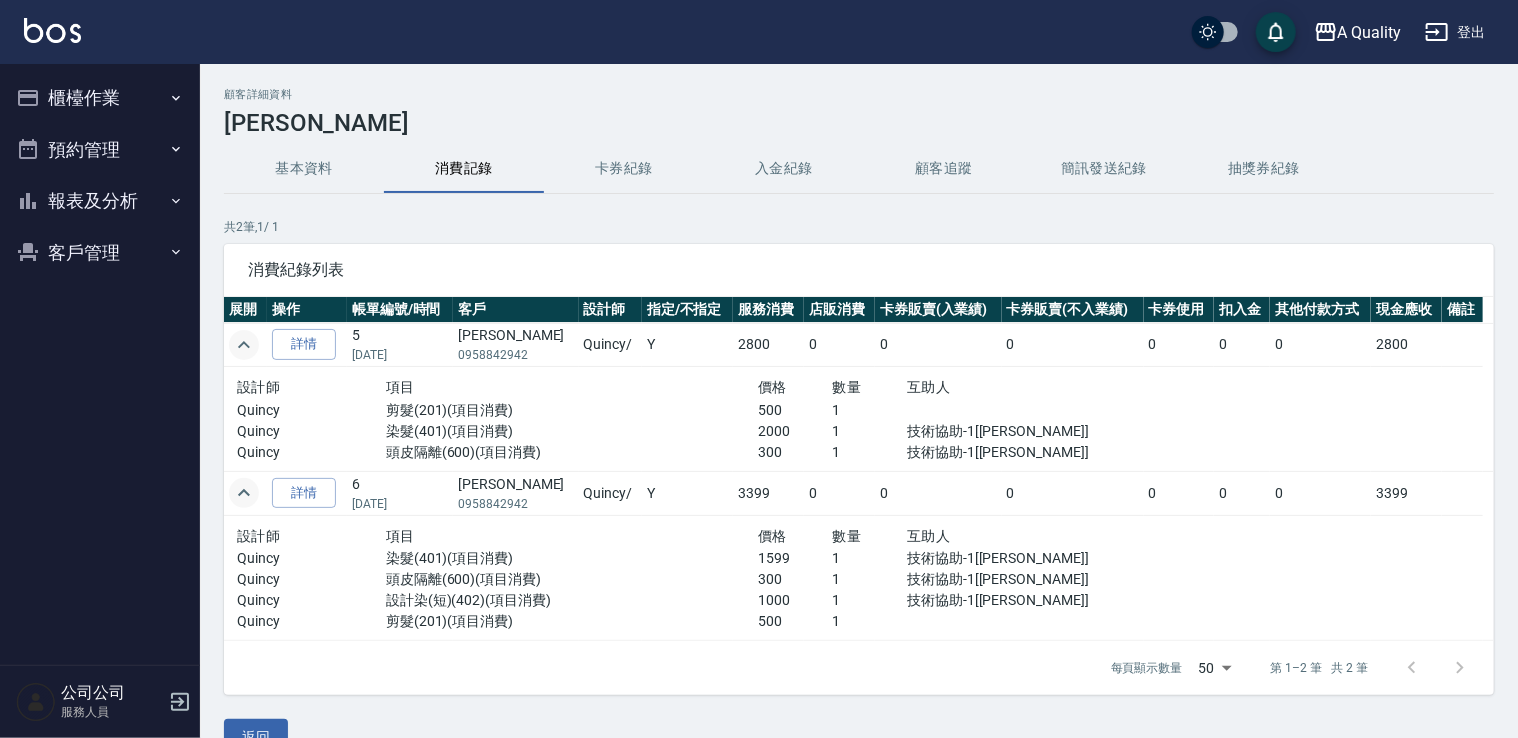 scroll, scrollTop: 40, scrollLeft: 0, axis: vertical 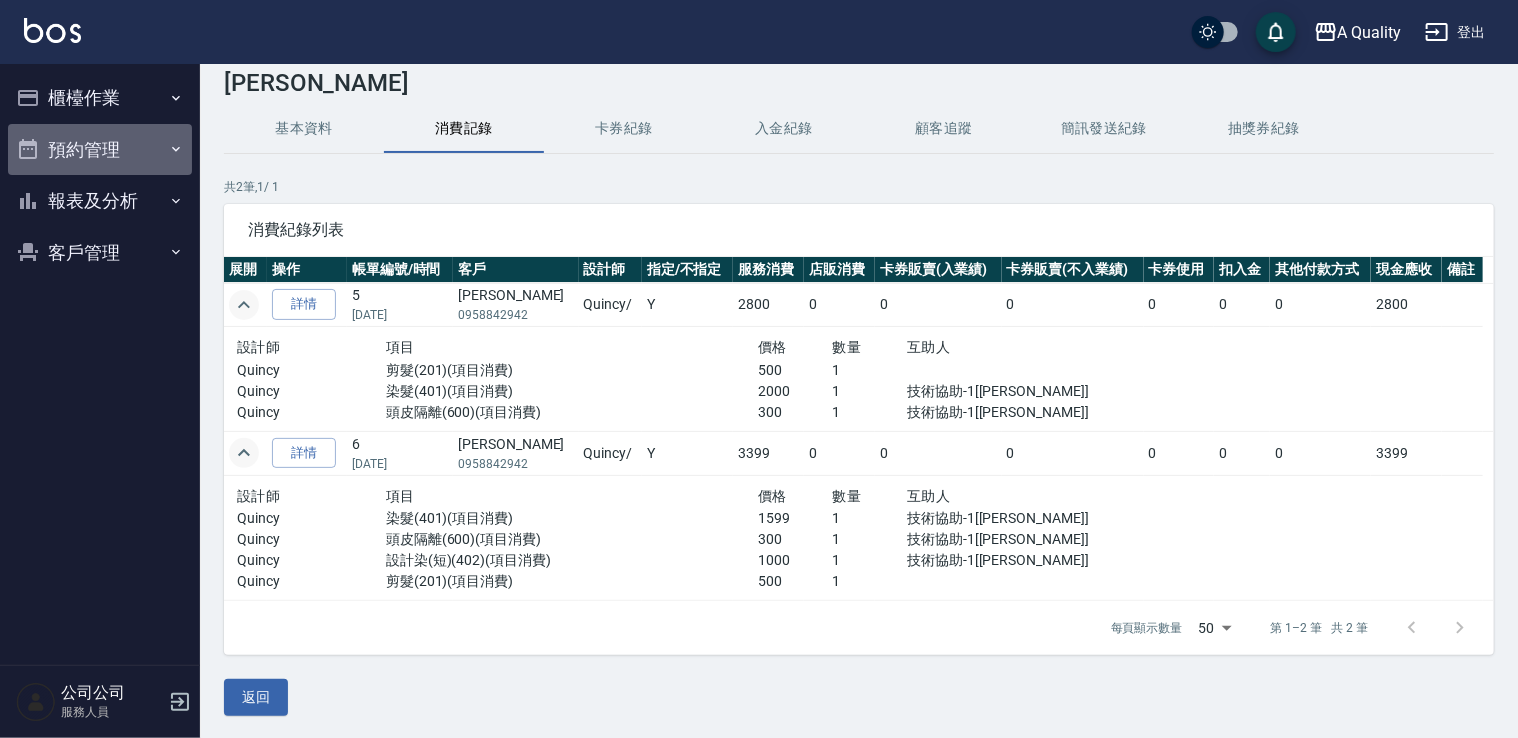 click on "預約管理" at bounding box center [100, 150] 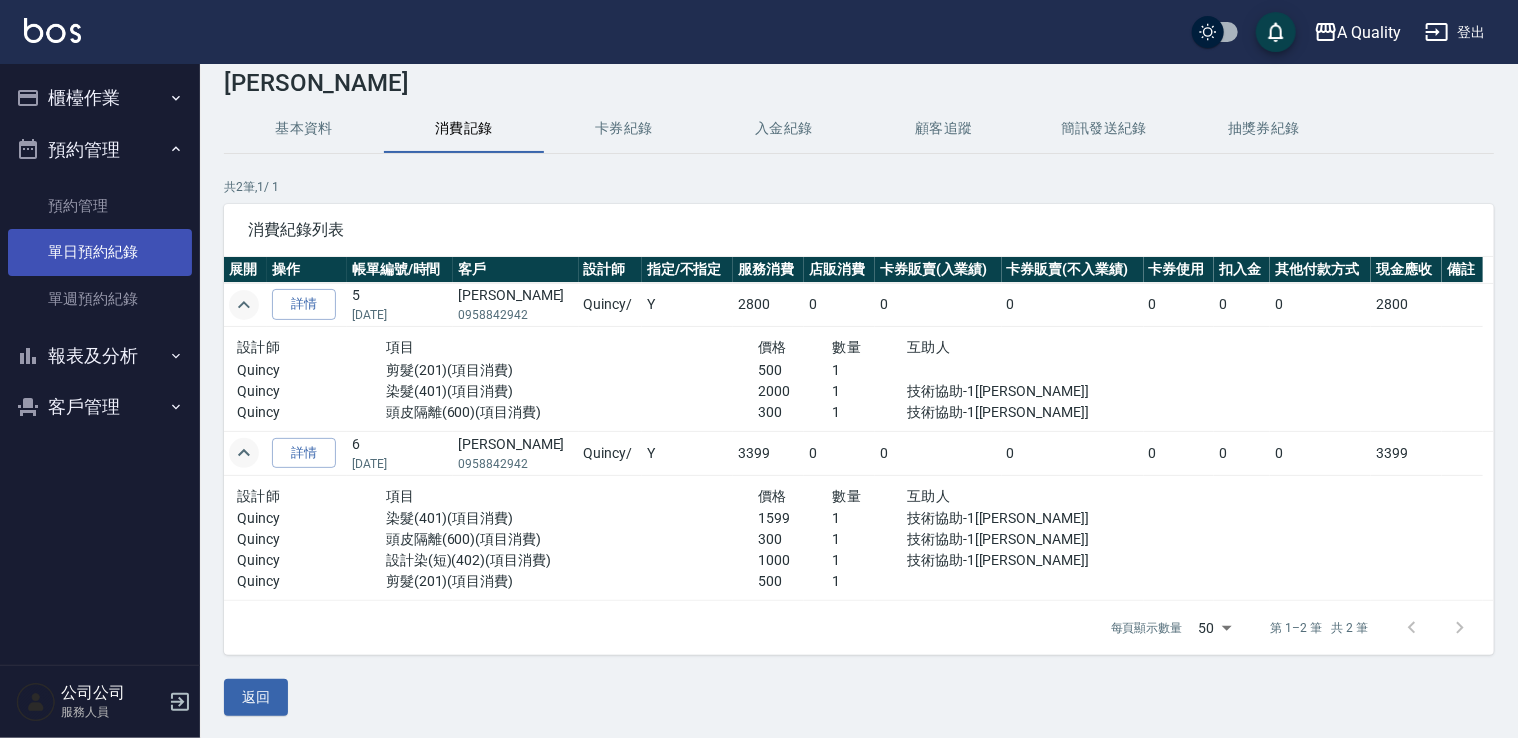 drag, startPoint x: 120, startPoint y: 243, endPoint x: 129, endPoint y: 234, distance: 12.727922 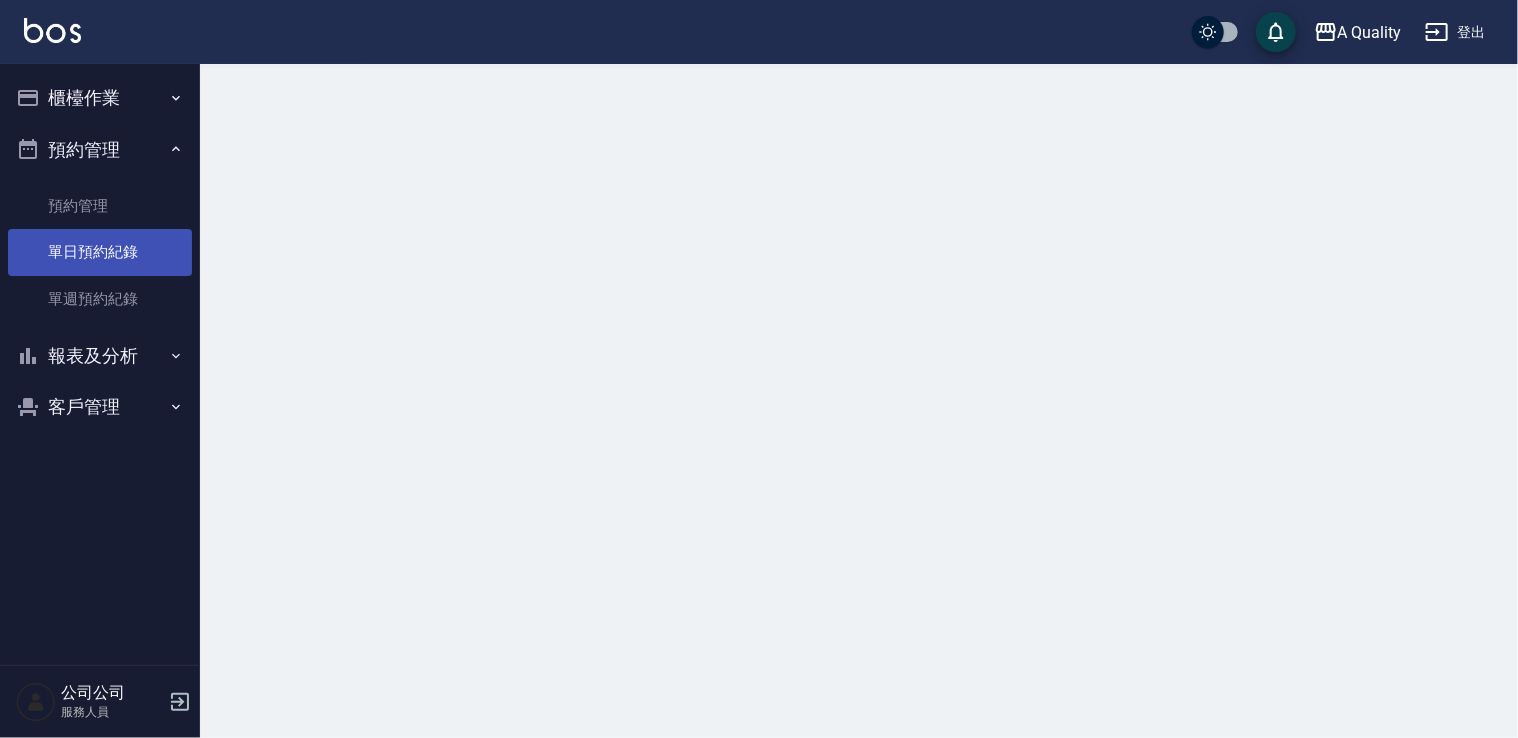 scroll, scrollTop: 0, scrollLeft: 0, axis: both 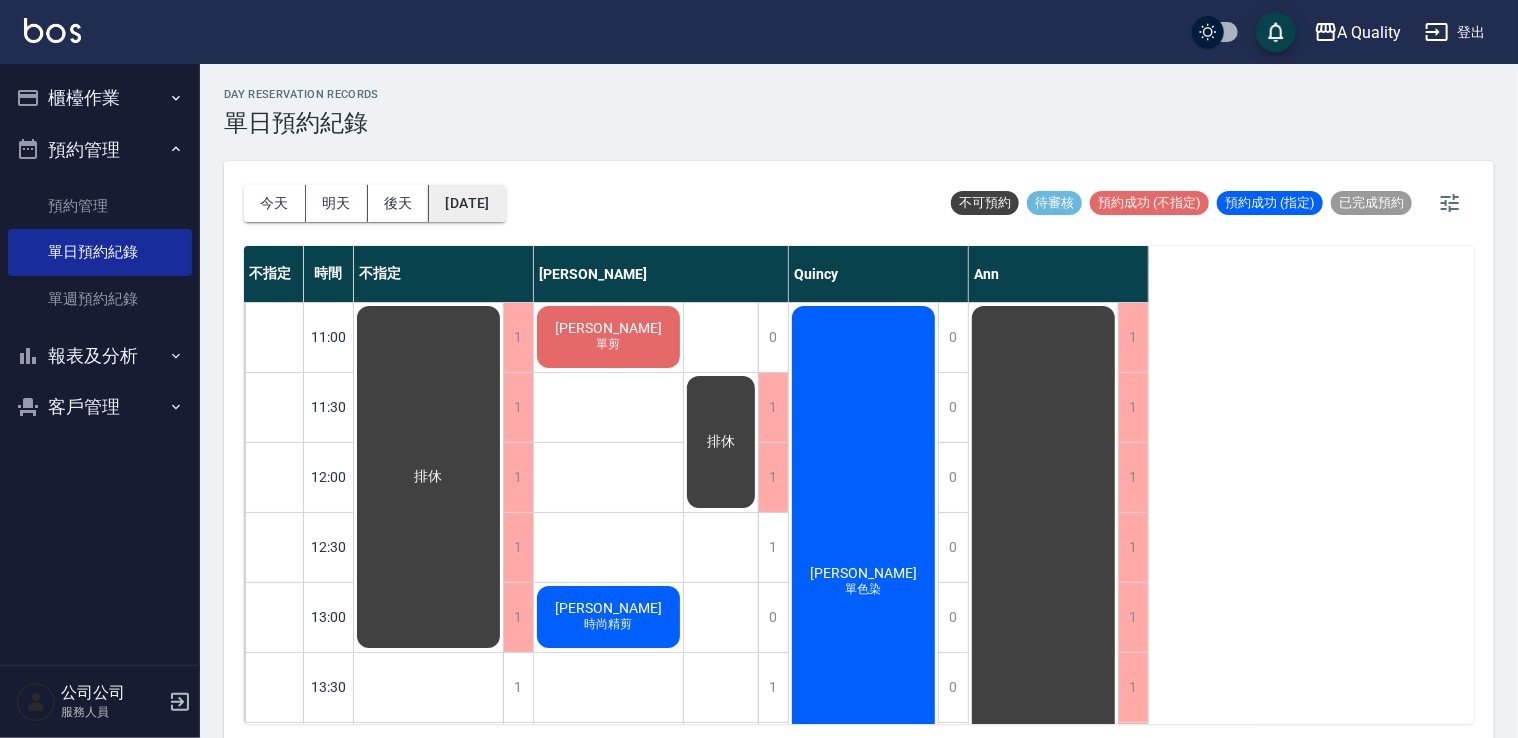 click on "[DATE]" at bounding box center (467, 203) 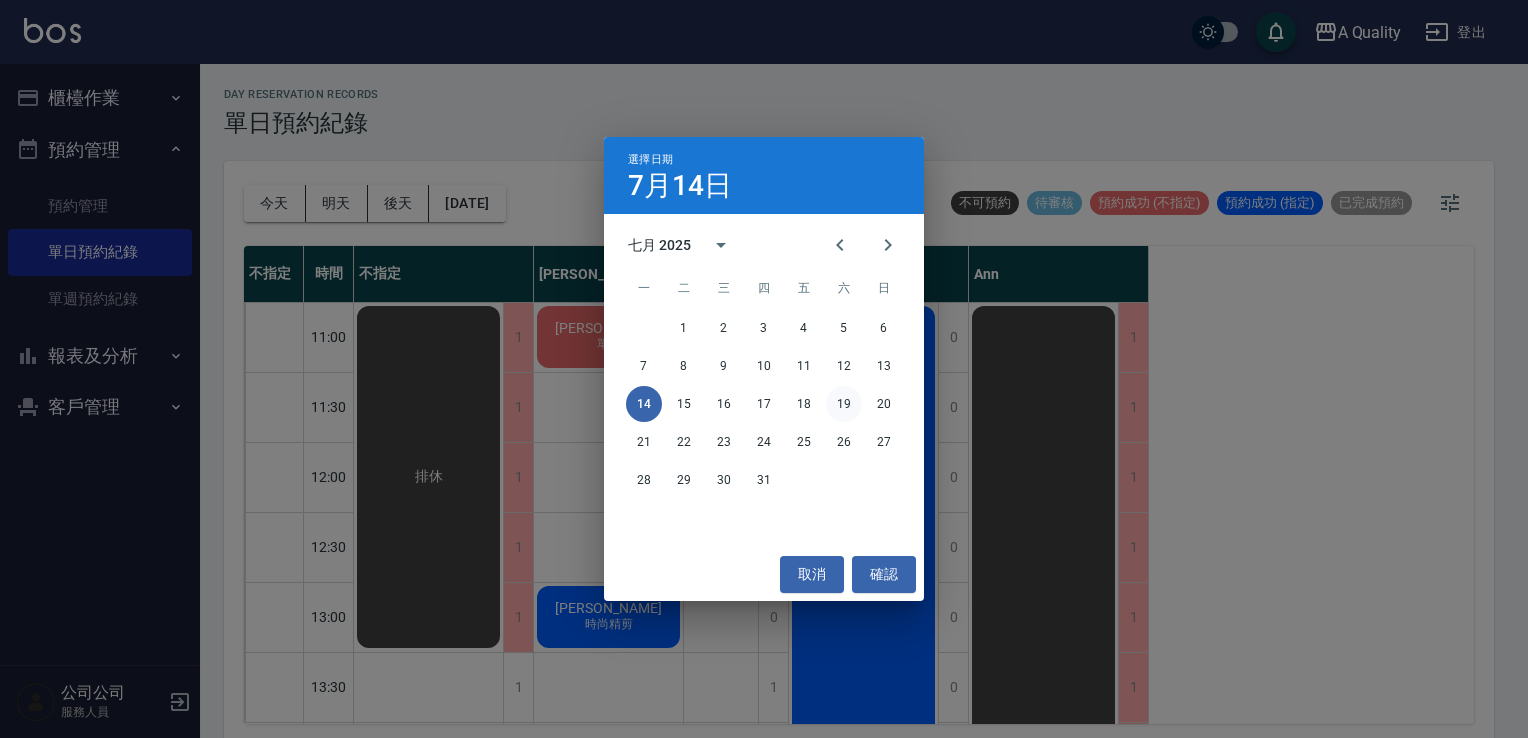 click on "19" at bounding box center [844, 404] 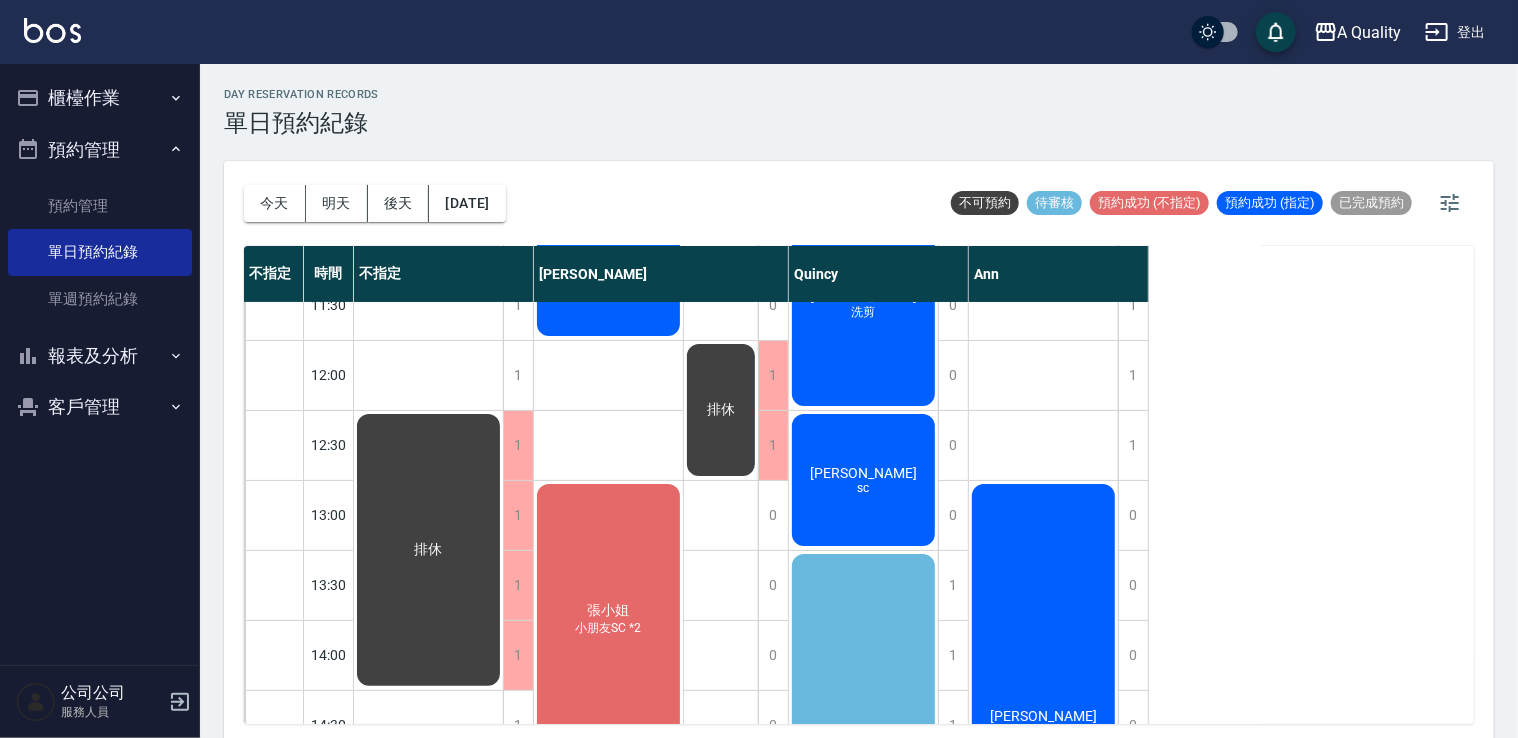 scroll, scrollTop: 0, scrollLeft: 0, axis: both 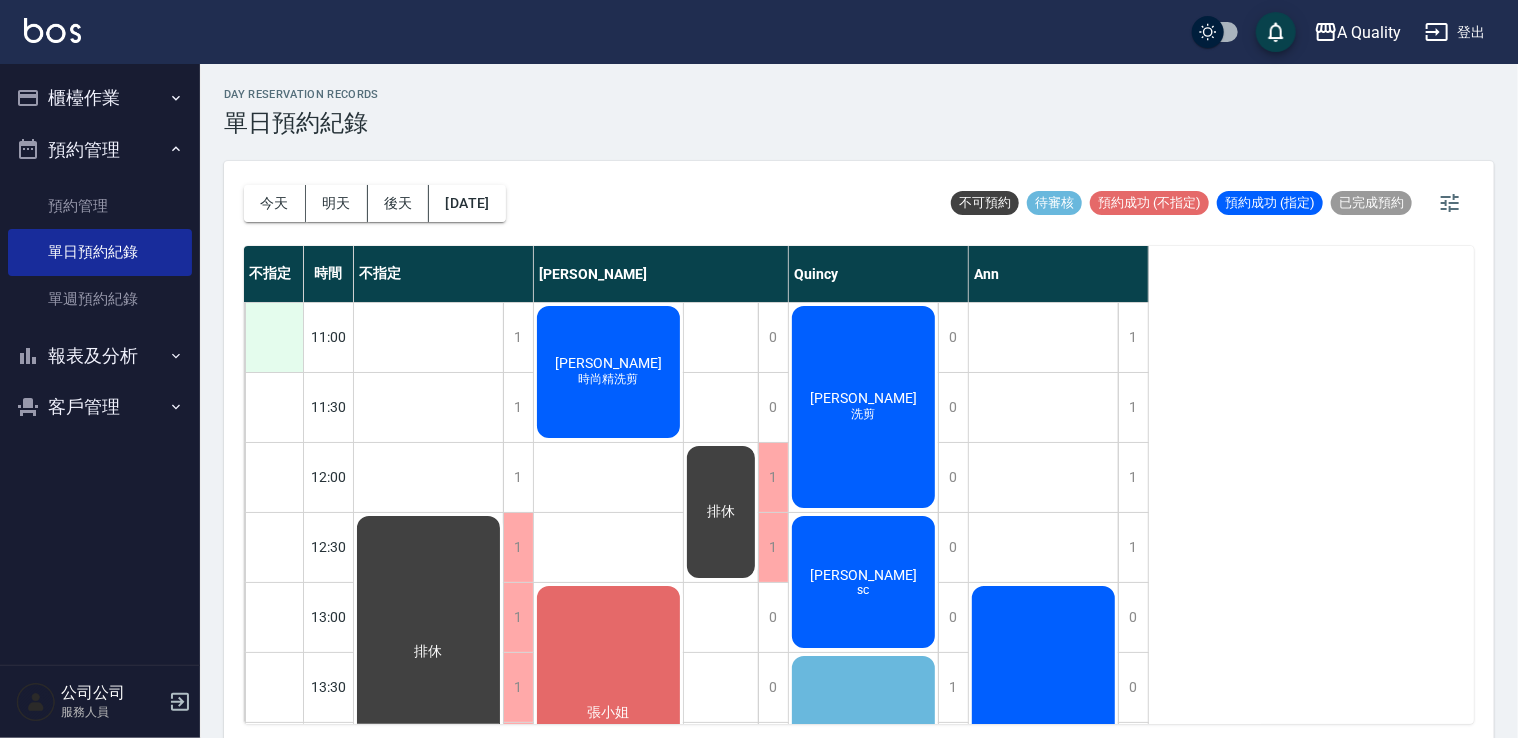 click at bounding box center (274, 337) 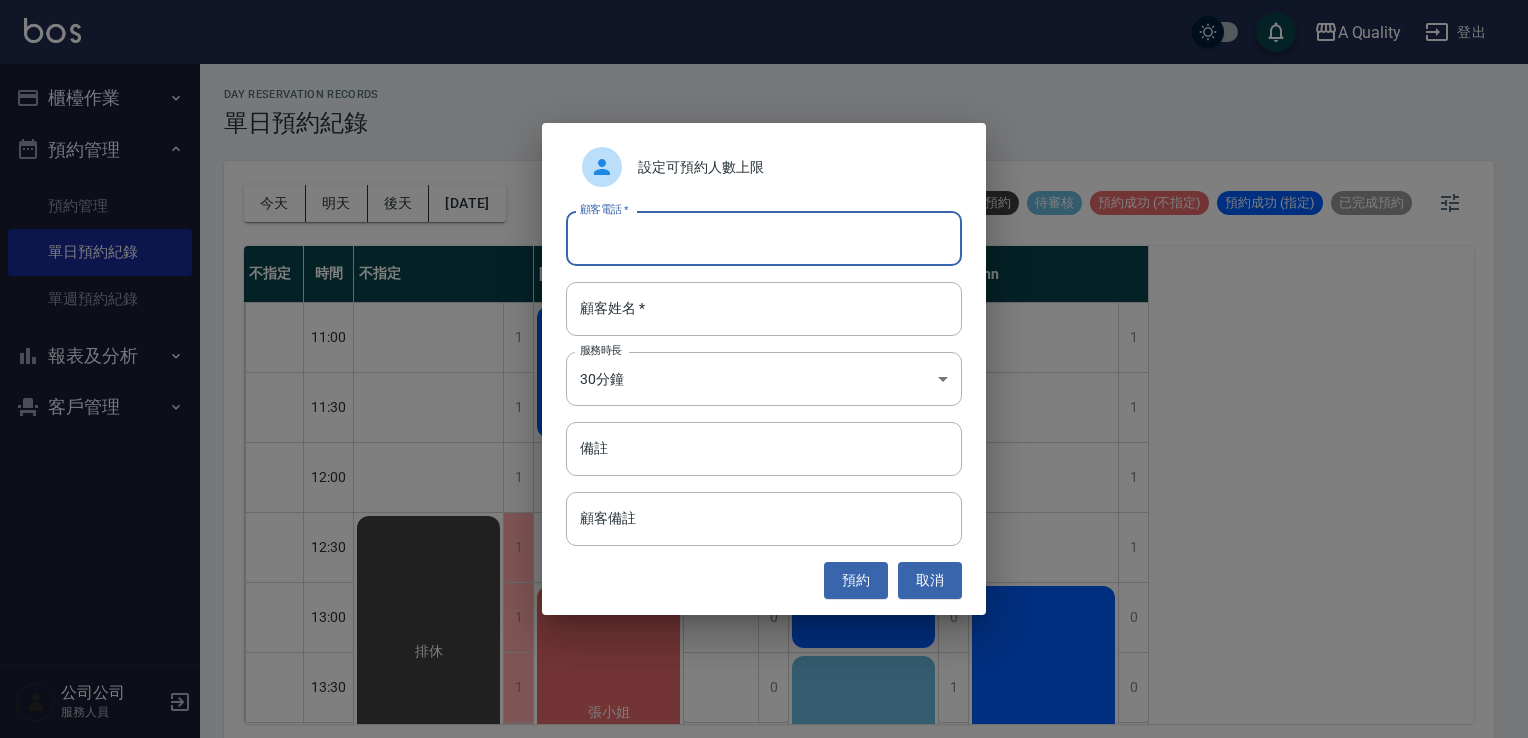 click on "顧客電話   *" at bounding box center (764, 238) 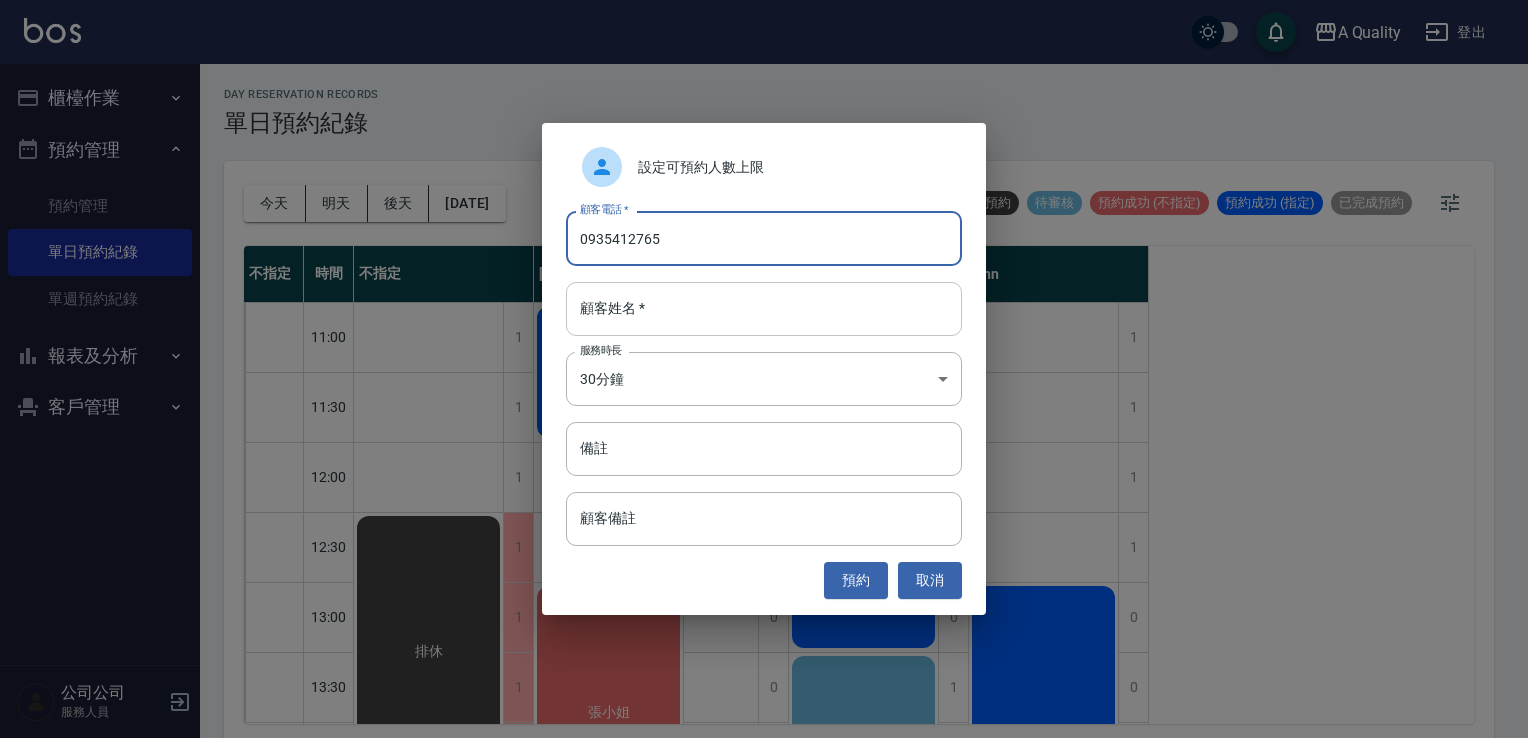 type on "0935412765" 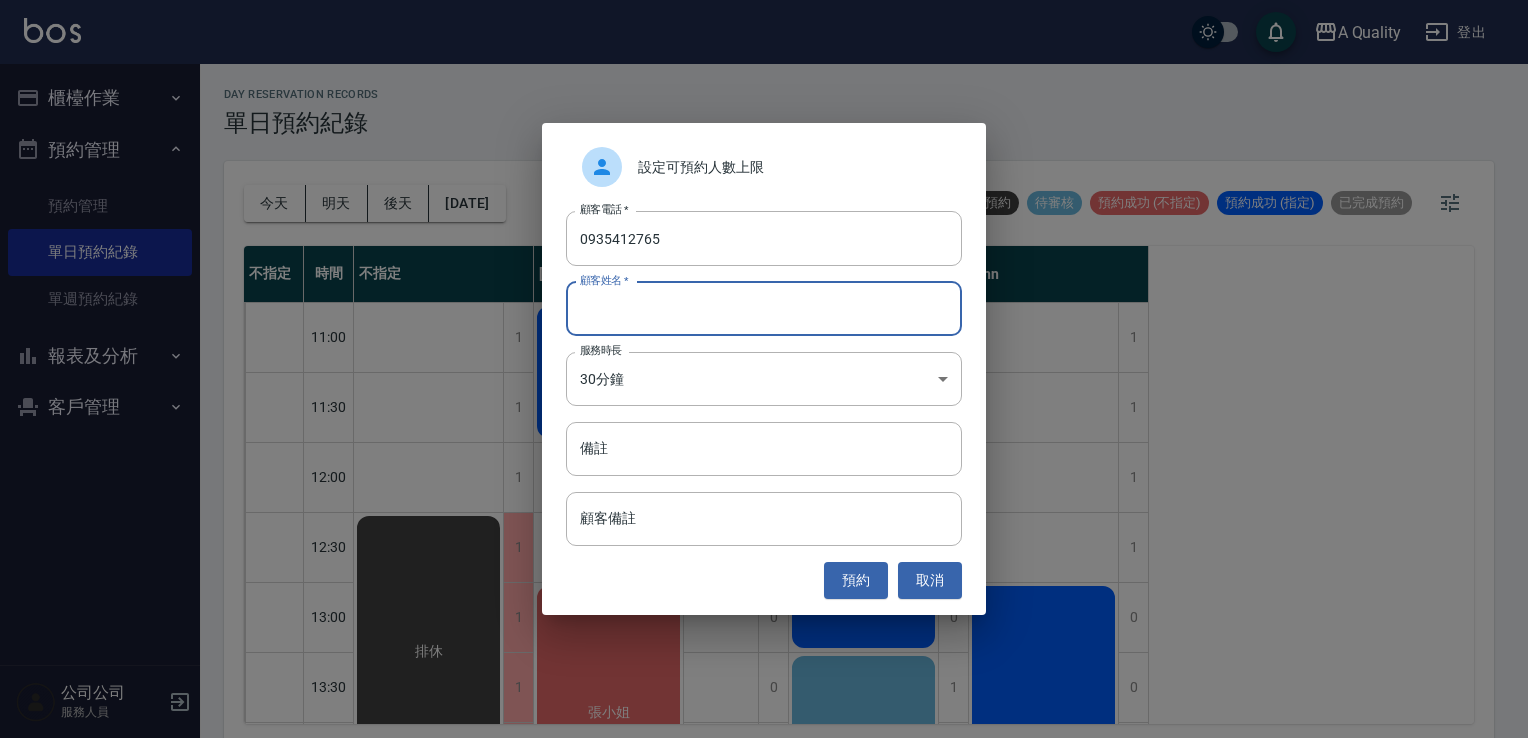 type on "d" 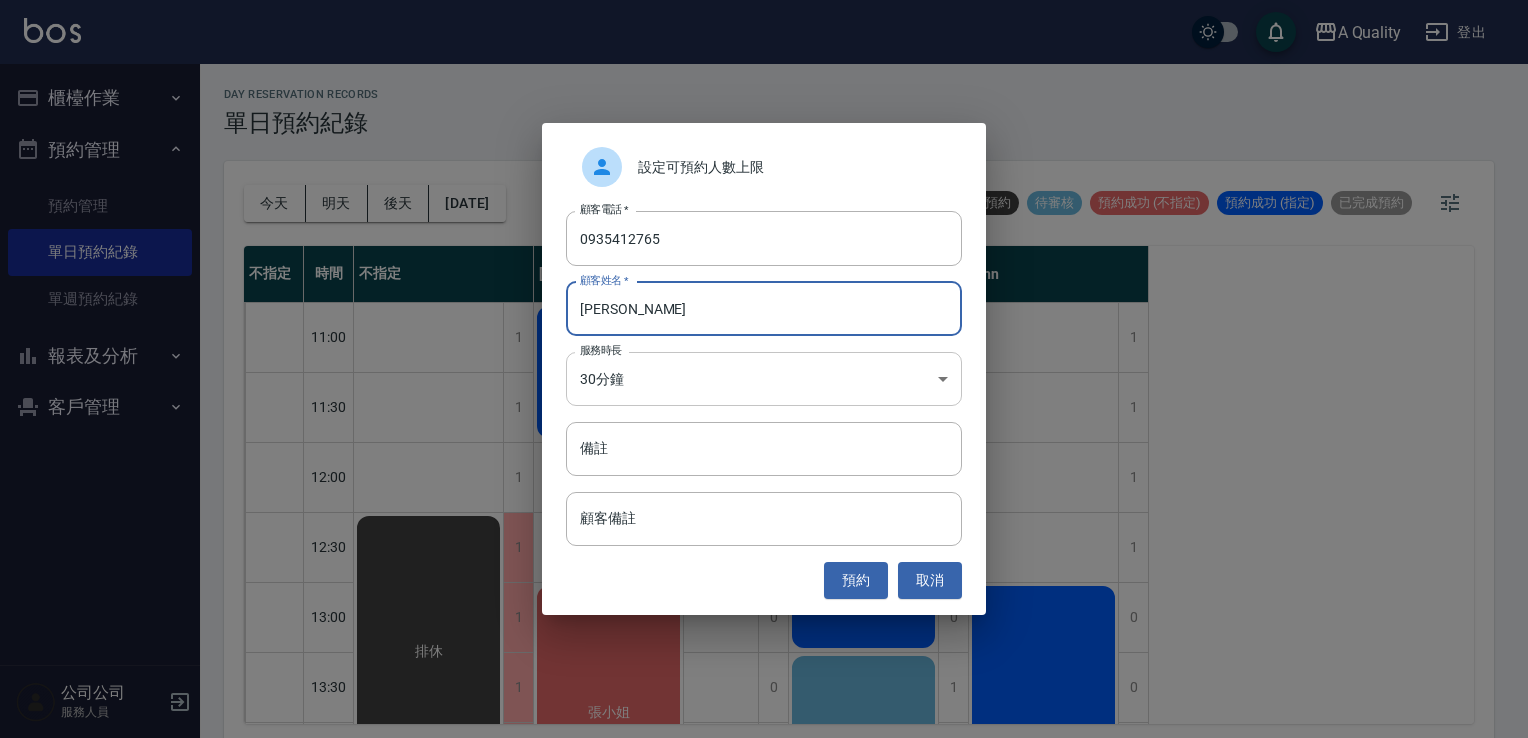 type on "黃s" 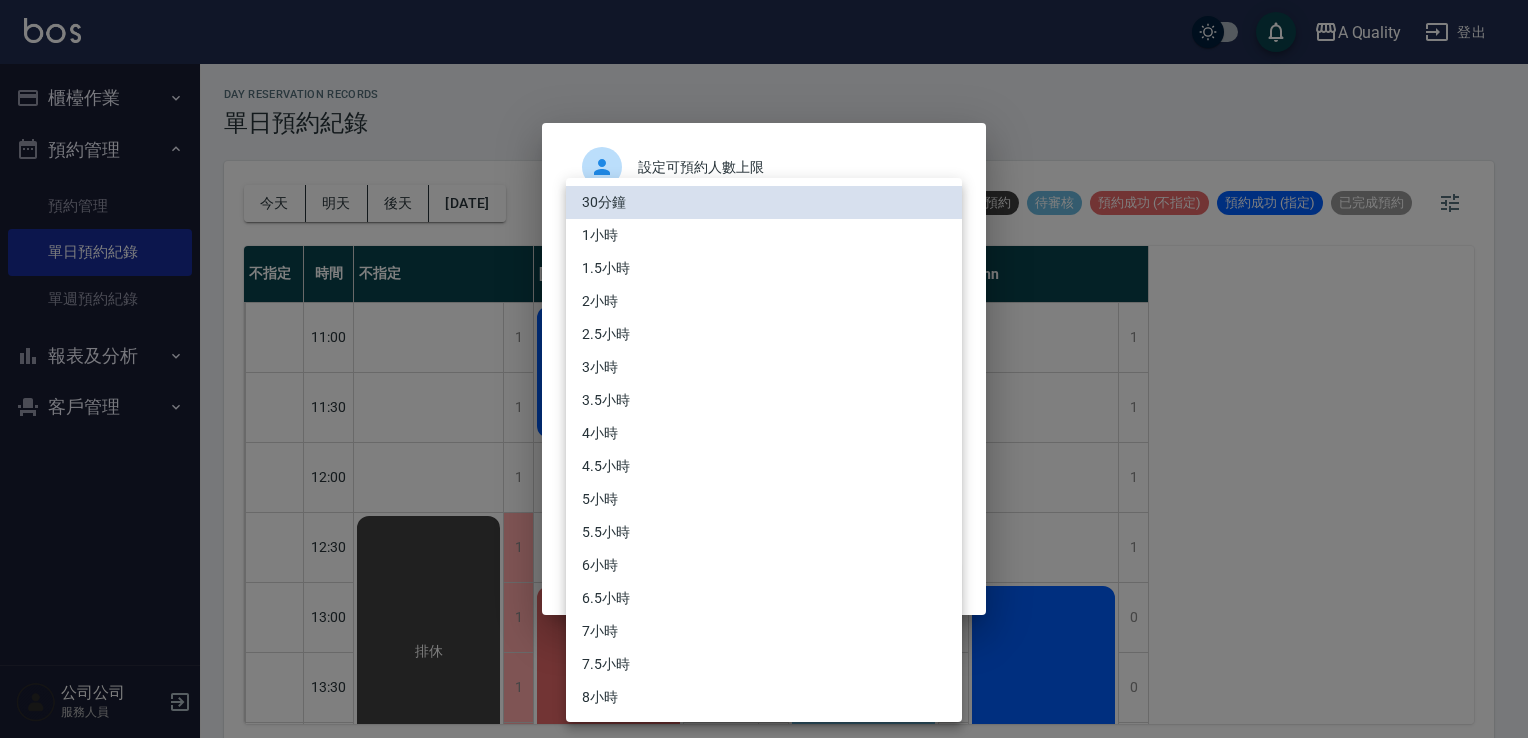 click on "A Quality 登出 櫃檯作業 打帳單 帳單列表 營業儀表板 現金收支登錄 每日結帳 排班表 現場電腦打卡 預約管理 預約管理 單日預約紀錄 單週預約紀錄 報表及分析 報表目錄 店家日報表 互助日報表 互助排行榜 互助點數明細 設計師日報表 設計師業績分析表 設計師排行榜 店販抽成明細 每日非現金明細 客戶管理 客戶列表 卡券管理 入金管理 公司公司 服務人員 day Reservation records 單日預約紀錄 今天 明天 後天 2025/07/19 不可預約 待審核 預約成功 (不指定) 預約成功 (指定) 已完成預約 不指定 時間 不指定 Taylor Quincy Ann 11:00 11:30 12:00 12:30 13:00 13:30 14:00 14:30 15:00 15:30 16:00 16:30 17:00 17:30 18:00 18:30 19:00 19:30 20:00 1 1 1 1 1 1 1 1 1 1 1 1 1 1 1 1 1 1 1 排休 0 0 1 1 0 0 0 0 1 1 1 1 1 1 1 1 1 1 1 陳永祥 時尚精洗剪  張小姐 小朋友SC *2 排休 0 0 0 0 0 1 1 1 1 1 1 1 1 1 1 1 1 1 1 Yuri李 洗剪  陳欣怡 sc Evelyn 彭詩 單剪  1" at bounding box center (764, 372) 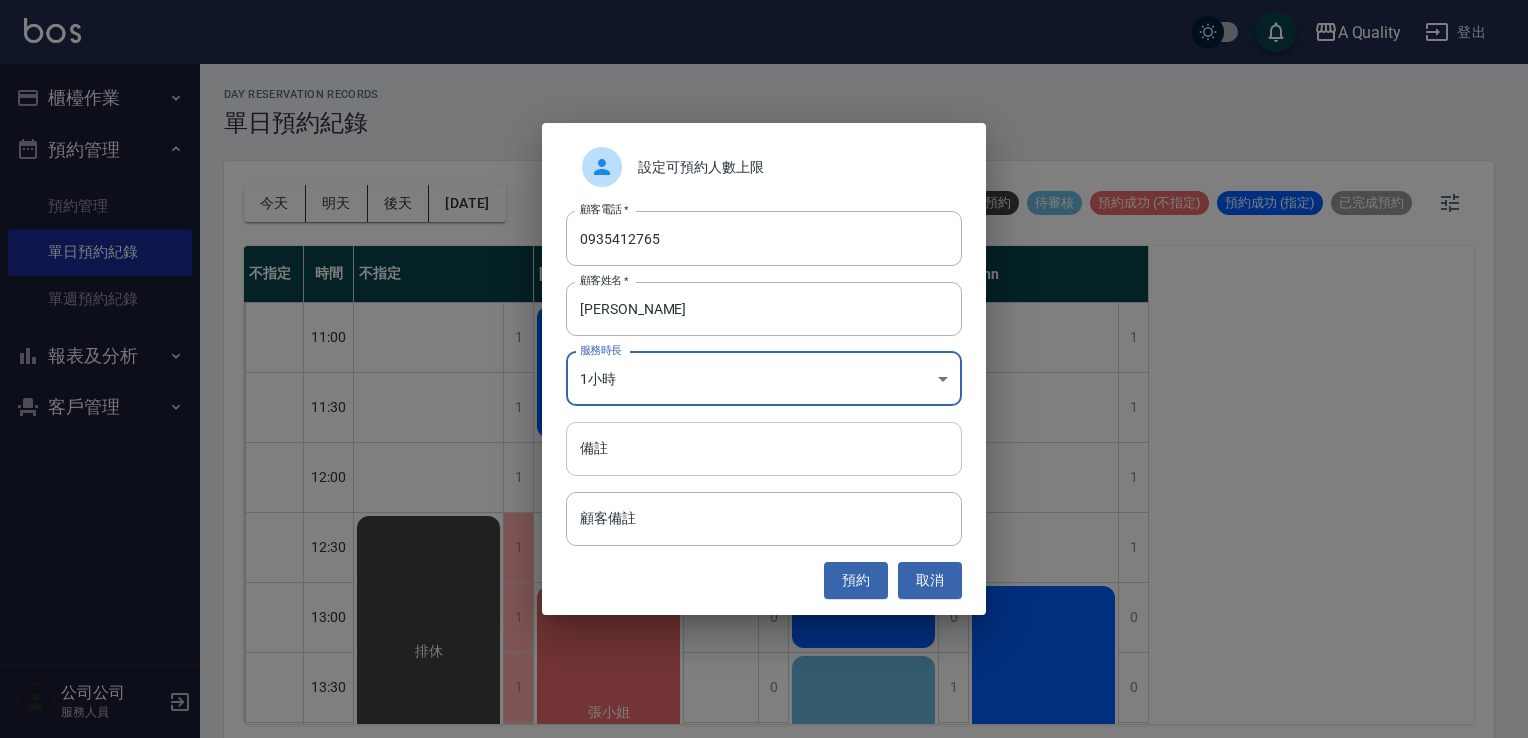 click on "備註" at bounding box center (764, 449) 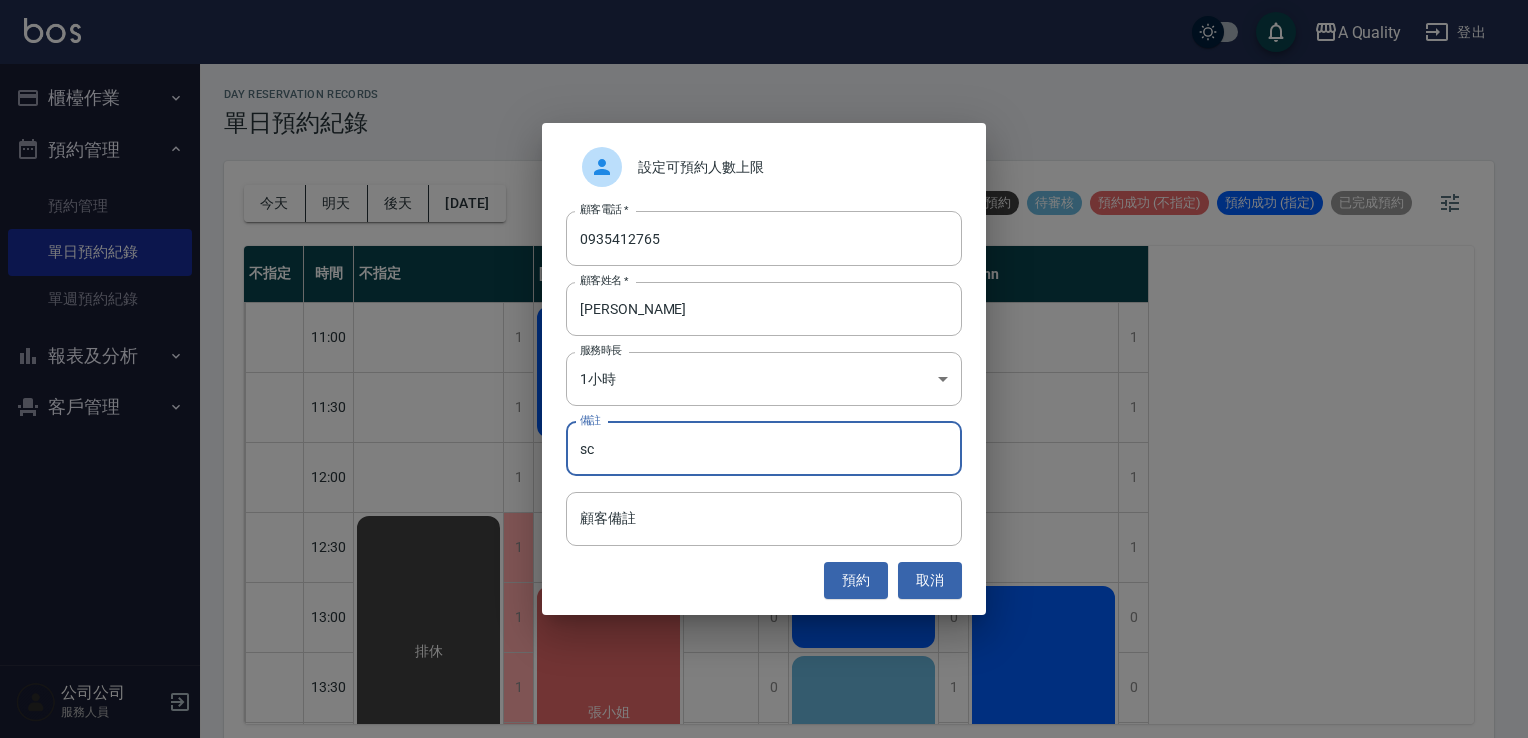type on "sc" 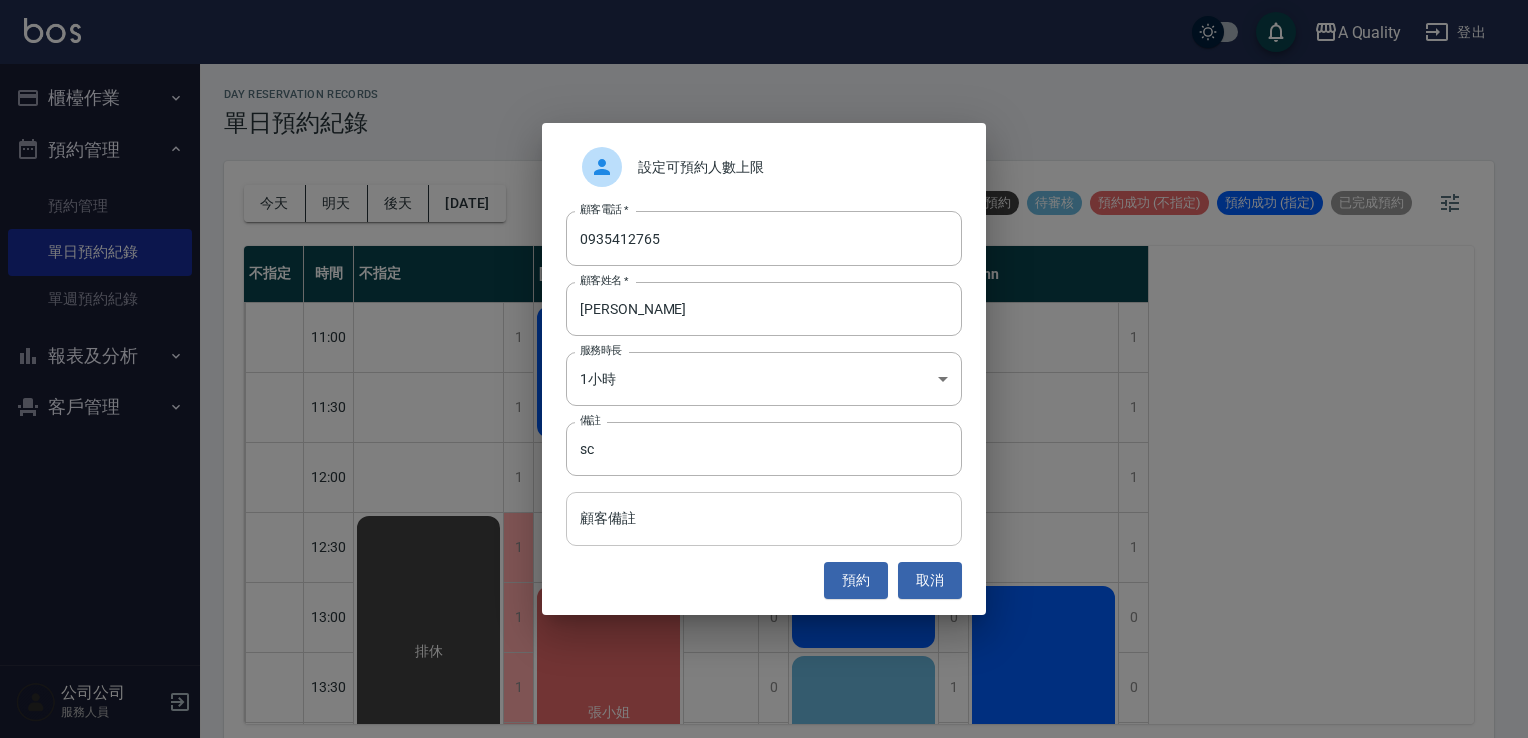 click on "顧客備註" at bounding box center [764, 519] 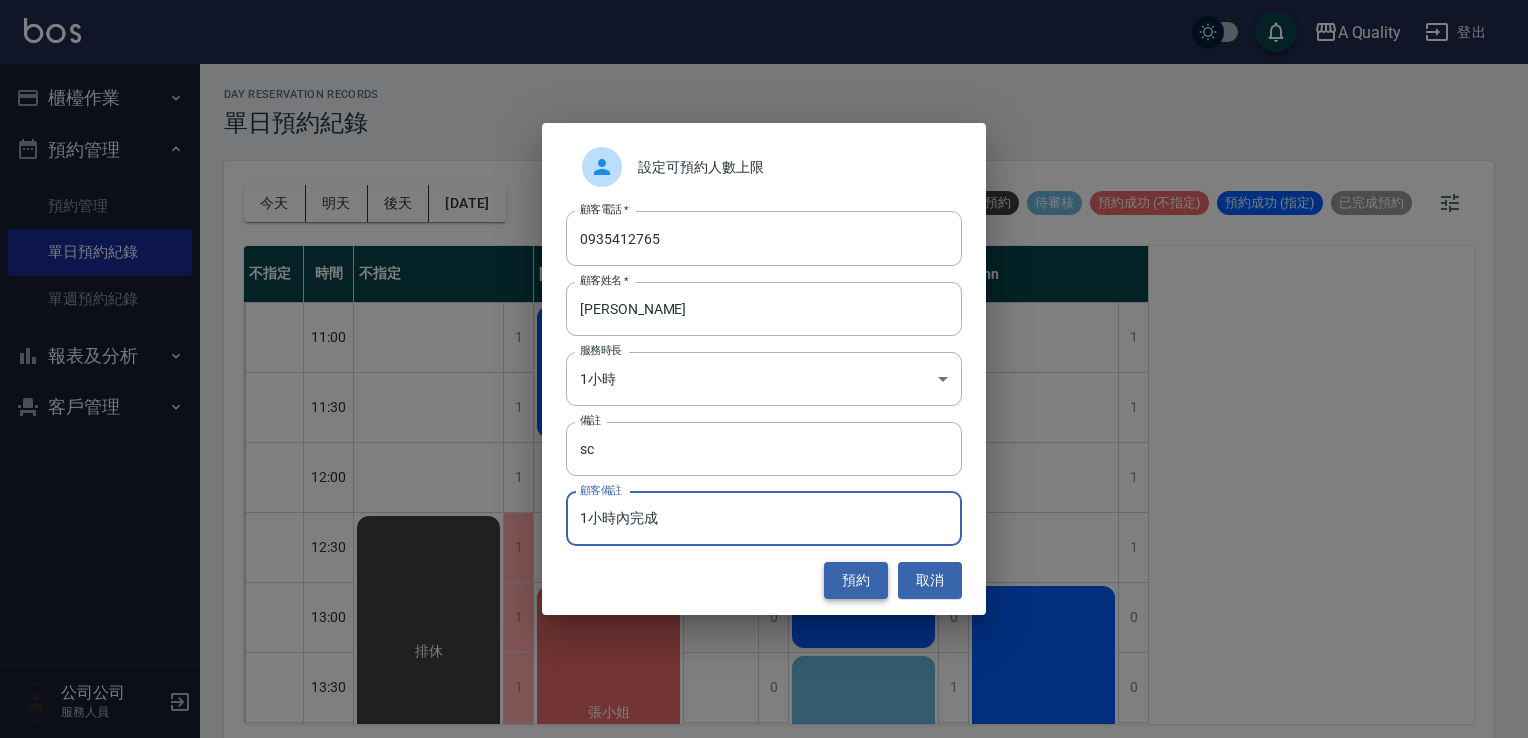 type on "1小時內完成" 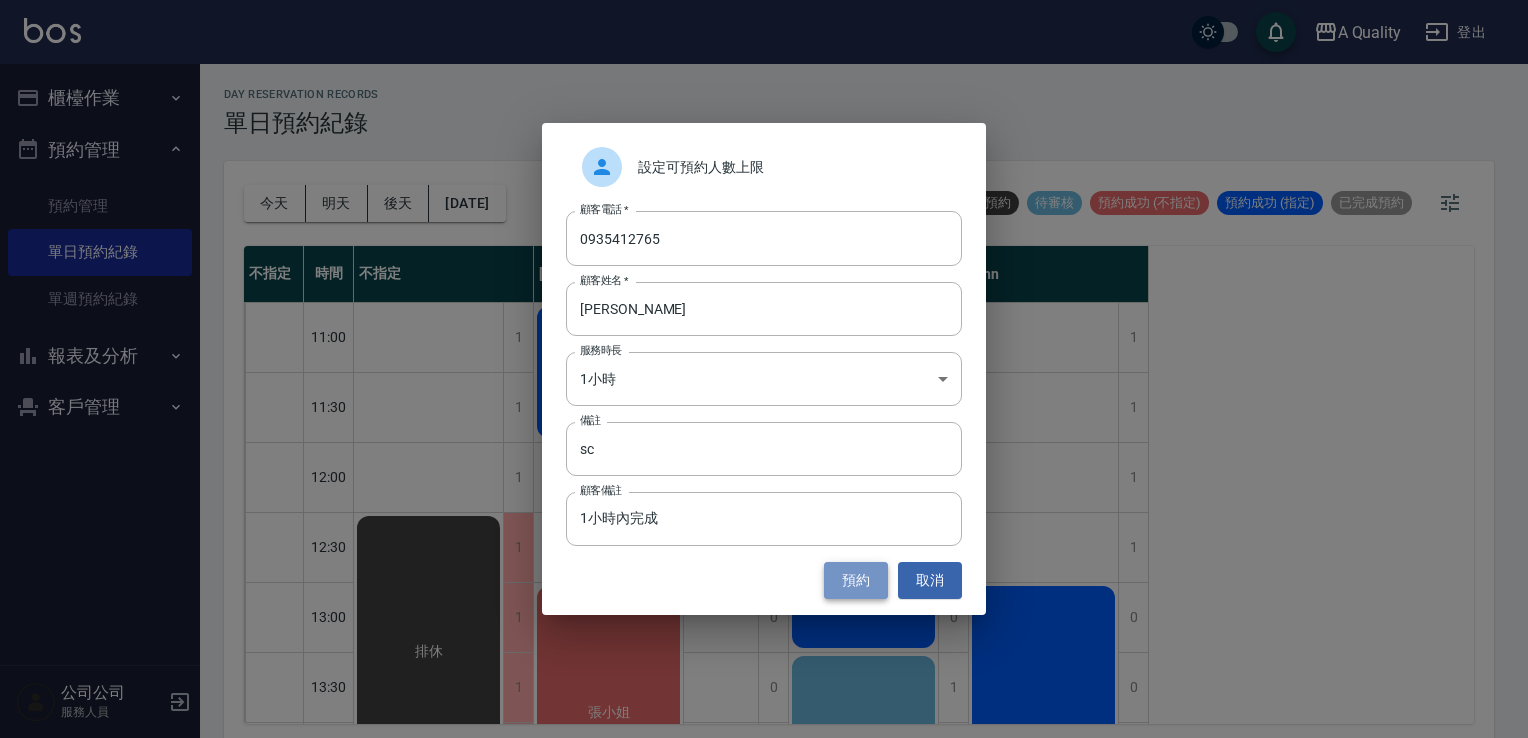 click on "預約" at bounding box center [856, 580] 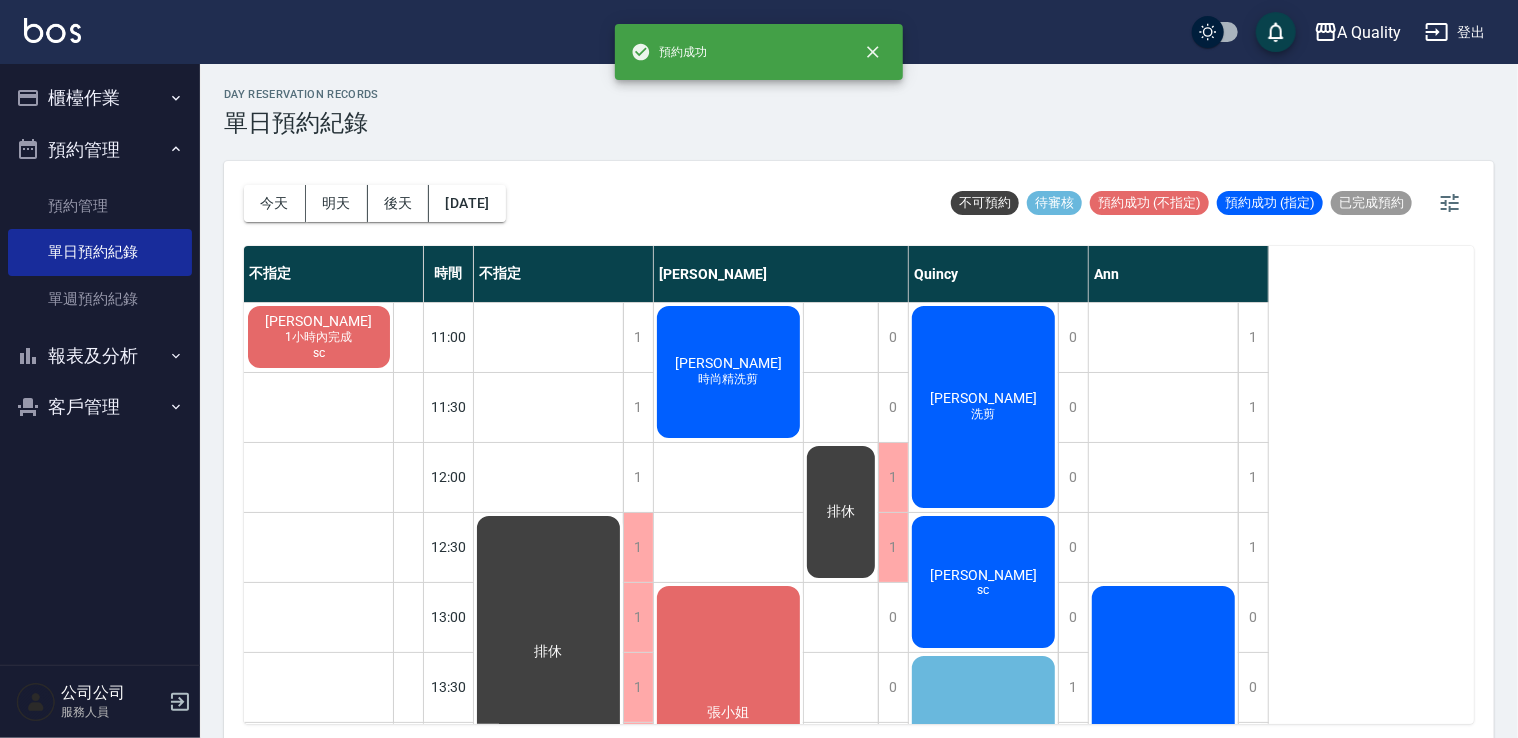 click on "1小時內完成" at bounding box center [319, 337] 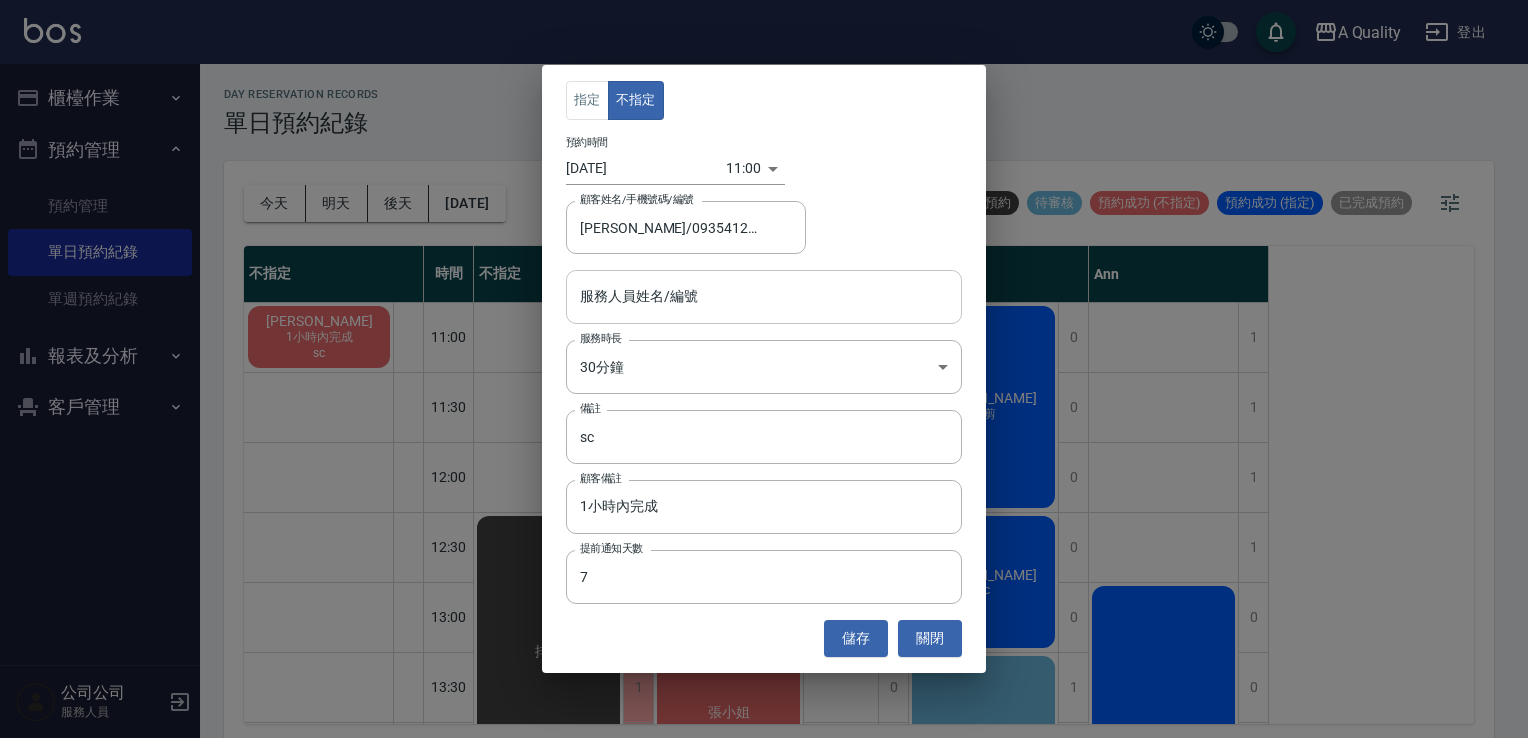 click on "服務人員姓名/編號" at bounding box center (764, 296) 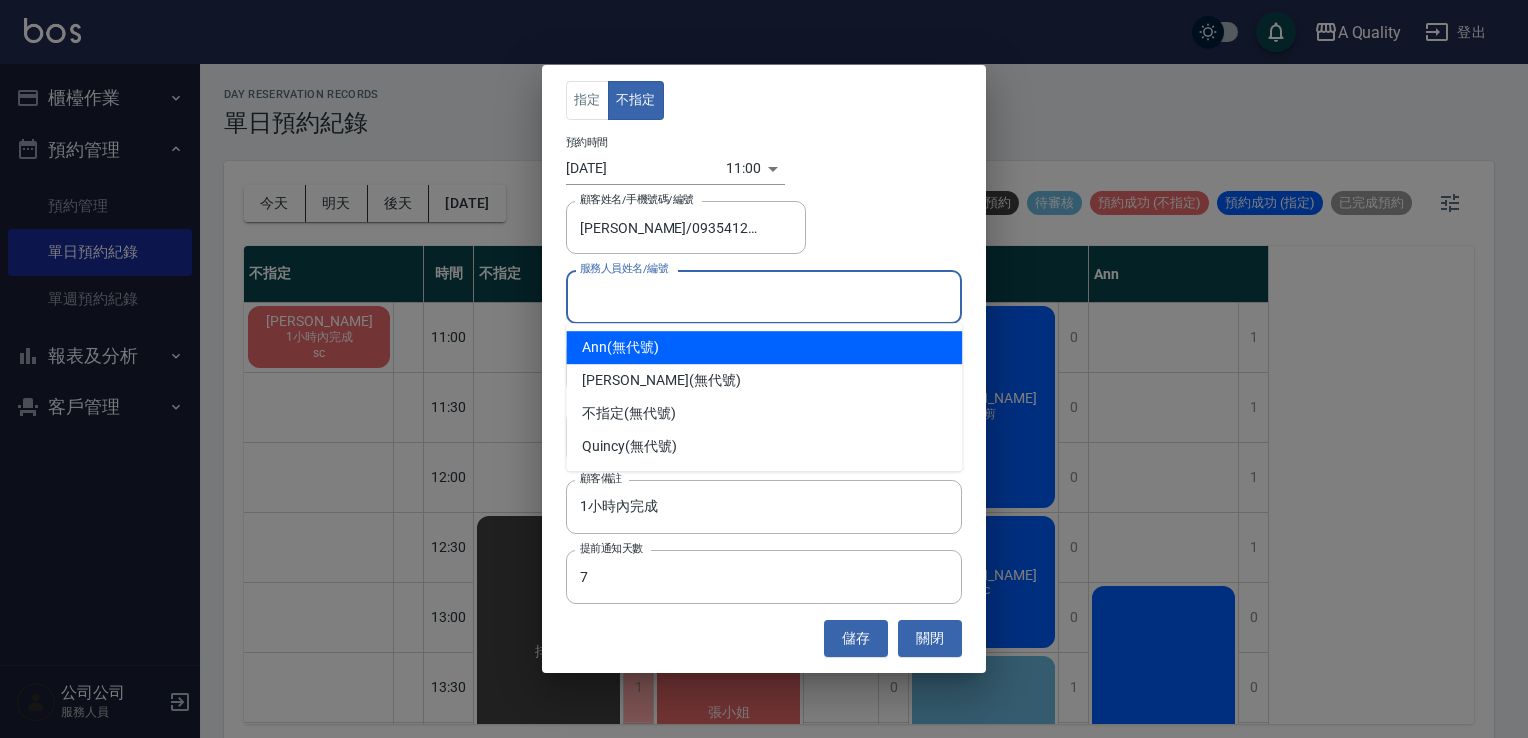 click on "Ann (無代號)" at bounding box center (764, 347) 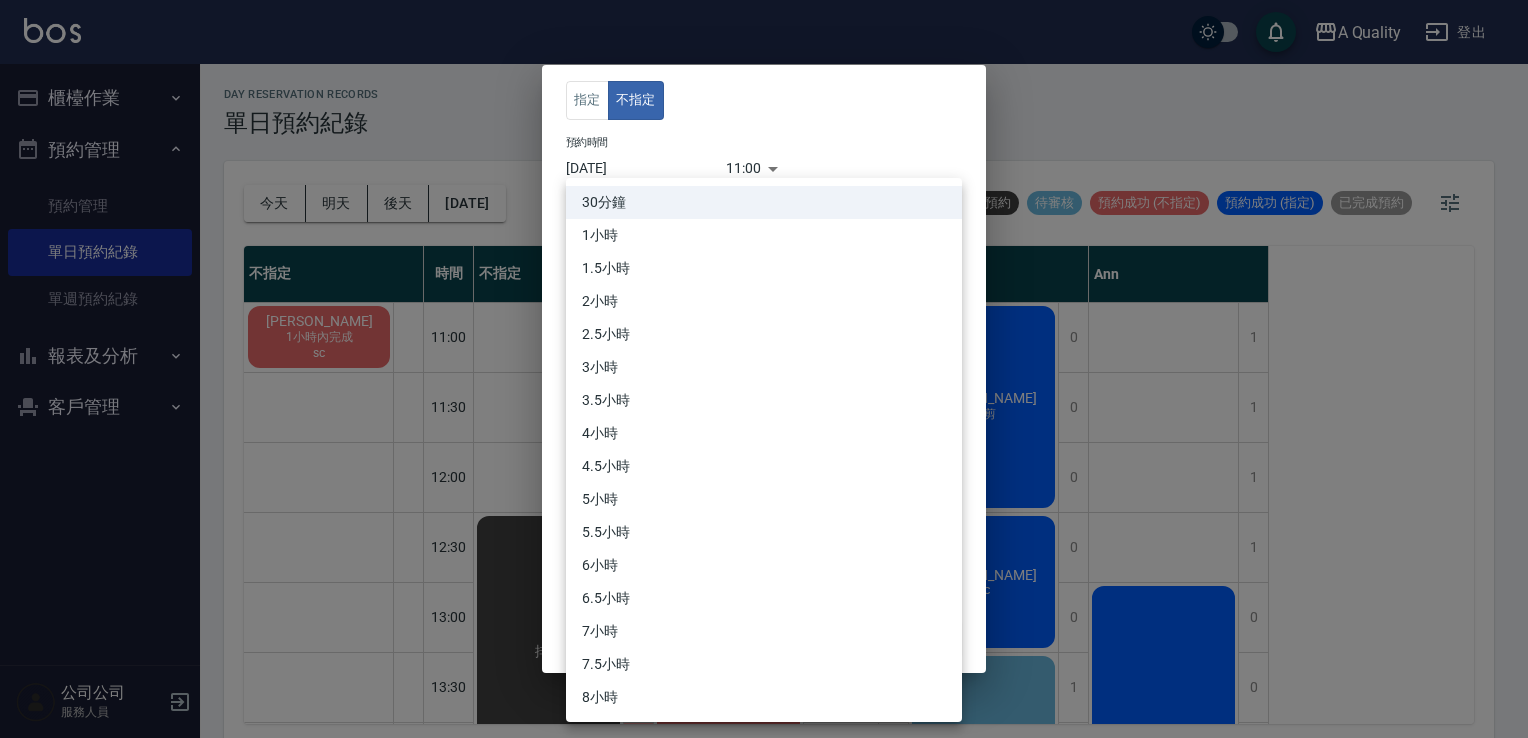 click on "A Quality 登出 櫃檯作業 打帳單 帳單列表 營業儀表板 現金收支登錄 每日結帳 排班表 現場電腦打卡 預約管理 預約管理 單日預約紀錄 單週預約紀錄 報表及分析 報表目錄 店家日報表 互助日報表 互助排行榜 互助點數明細 設計師日報表 設計師業績分析表 設計師排行榜 店販抽成明細 每日非現金明細 客戶管理 客戶列表 卡券管理 入金管理 公司公司 服務人員 day Reservation records 單日預約紀錄 今天 明天 後天 2025/07/19 不可預約 待審核 預約成功 (不指定) 預約成功 (指定) 已完成預約 不指定 時間 不指定 Taylor Quincy Ann 黃s 1小時內完成 sc 11:00 11:30 12:00 12:30 13:00 13:30 14:00 14:30 15:00 15:30 16:00 16:30 17:00 17:30 18:00 18:30 19:00 19:30 20:00 1 1 1 1 1 1 1 1 1 1 1 1 1 1 1 1 1 1 1 排休 0 0 1 1 0 0 0 0 1 1 1 1 1 1 1 1 1 1 1 陳永祥 時尚精洗剪  張小姐 小朋友SC *2 排休 0 0 0 0 0 1 1 1 1 1 1 1 1 1 1 1 1 1 1 Yuri李 洗剪  陳欣怡 1" at bounding box center [764, 372] 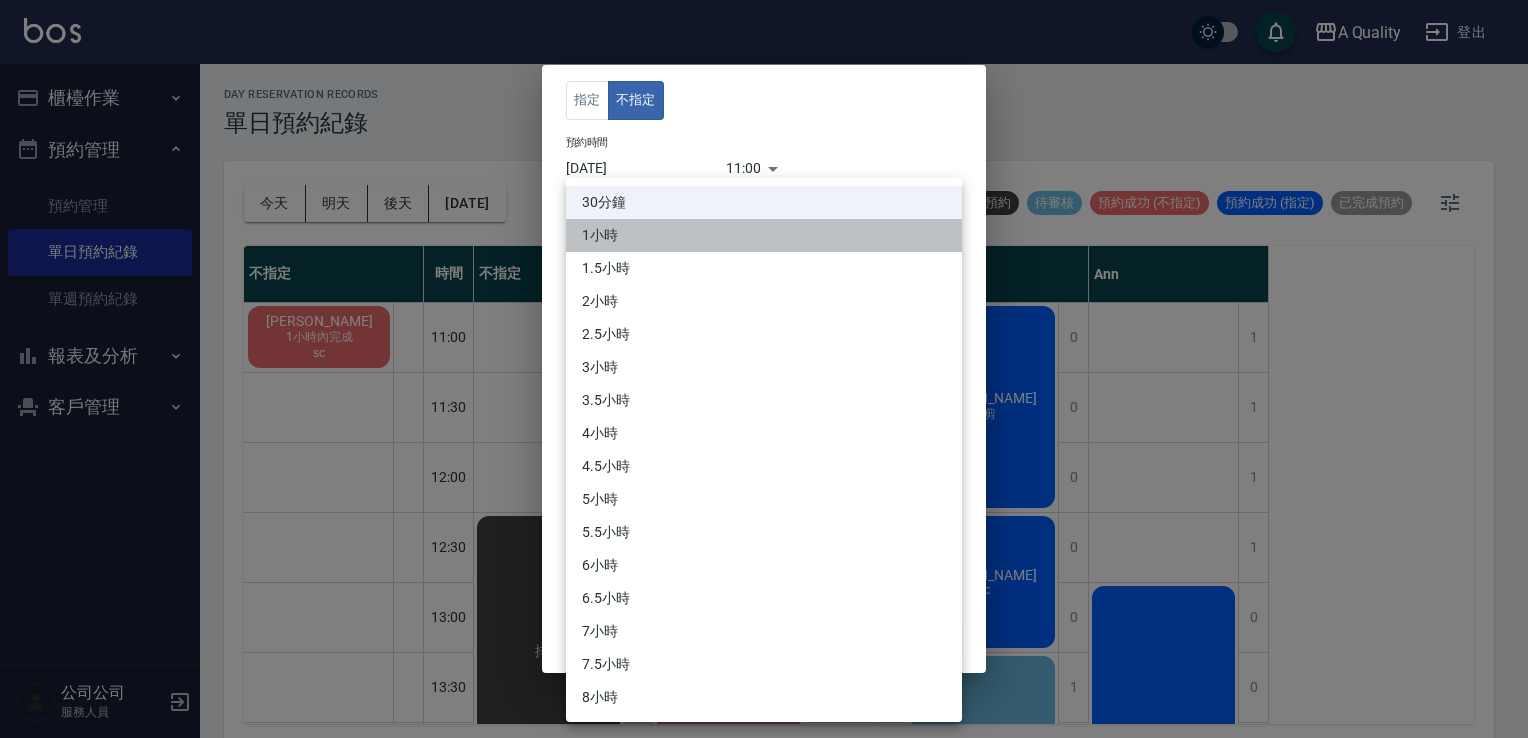 click on "1小時" at bounding box center [764, 235] 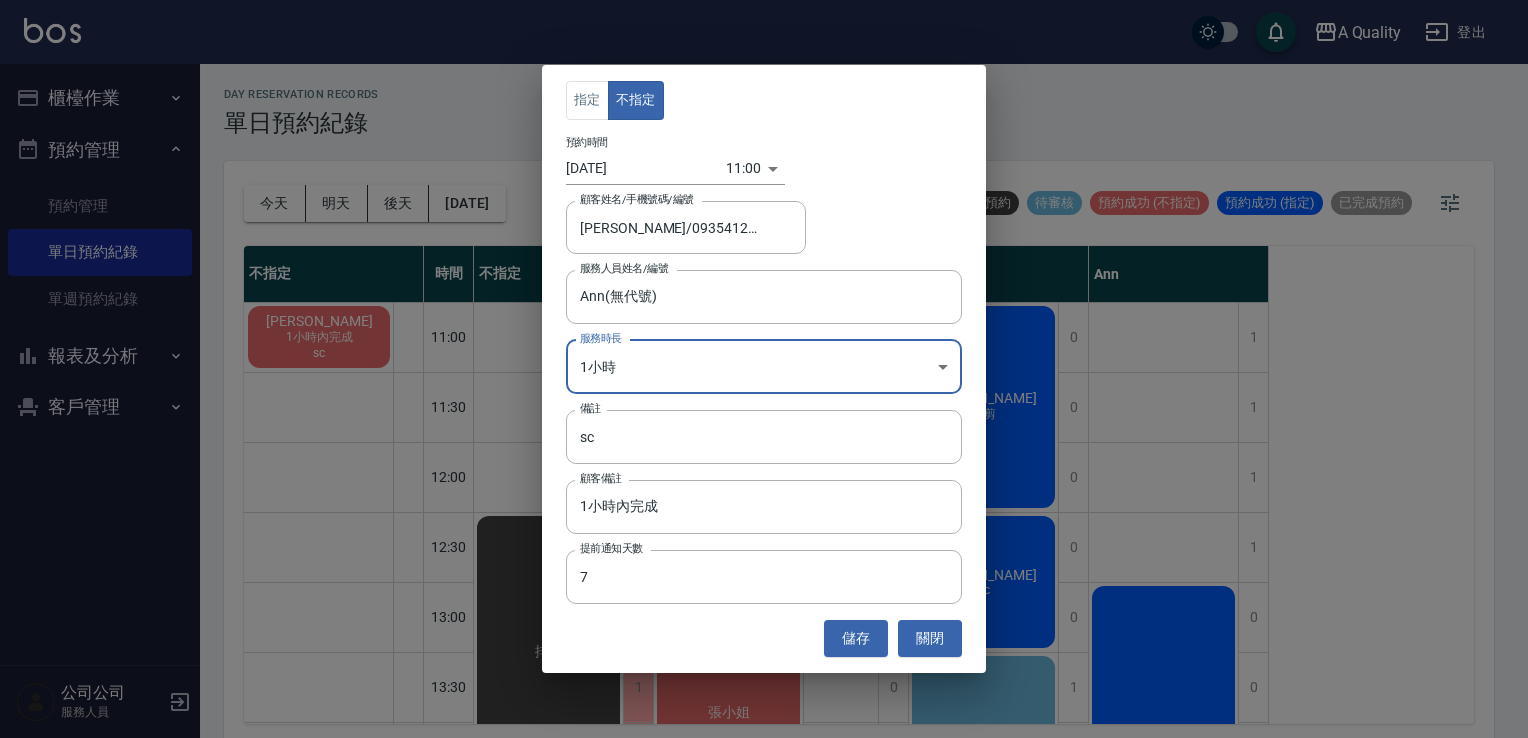 click on "儲存" at bounding box center [856, 638] 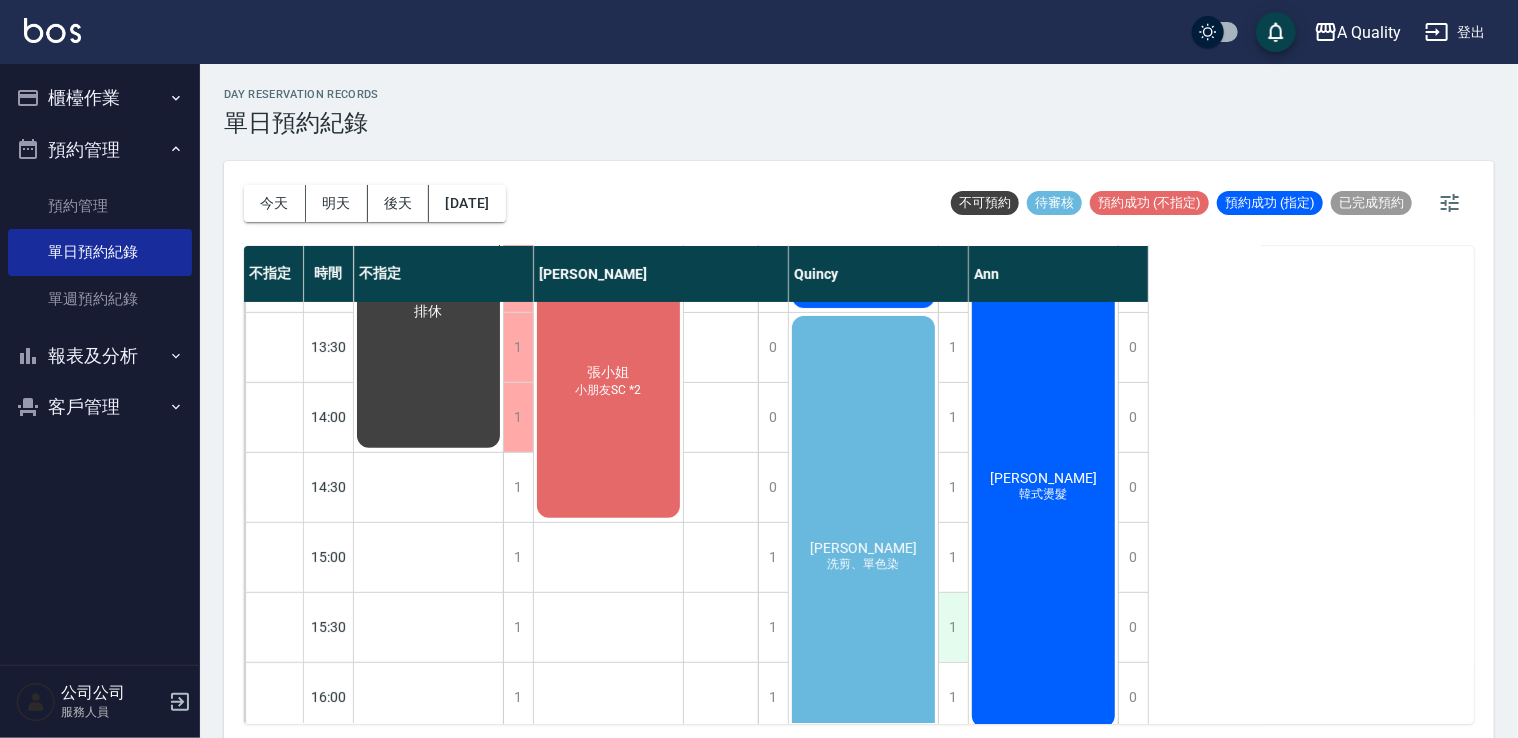 scroll, scrollTop: 400, scrollLeft: 0, axis: vertical 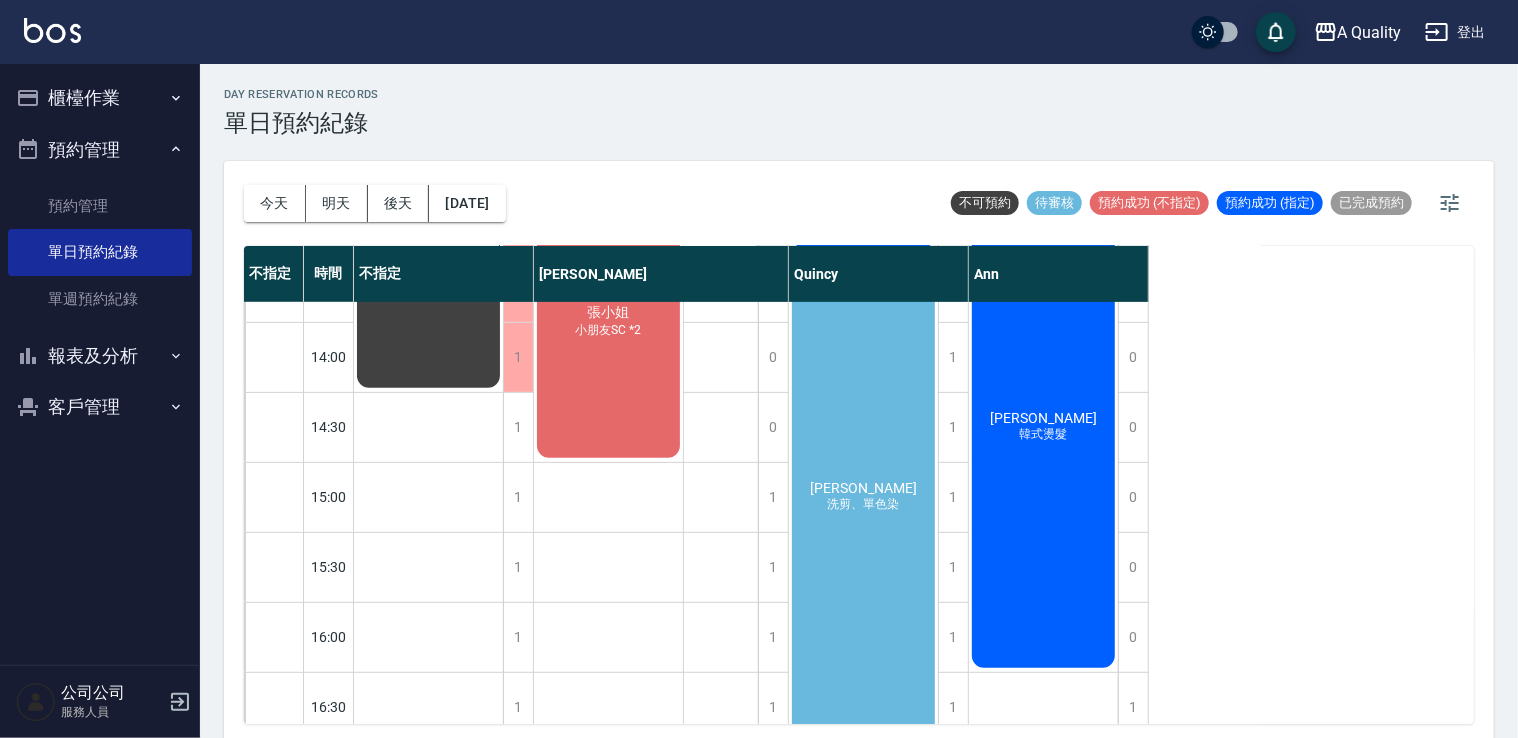 click on "Evelyn 洗剪、單色染" at bounding box center [428, 252] 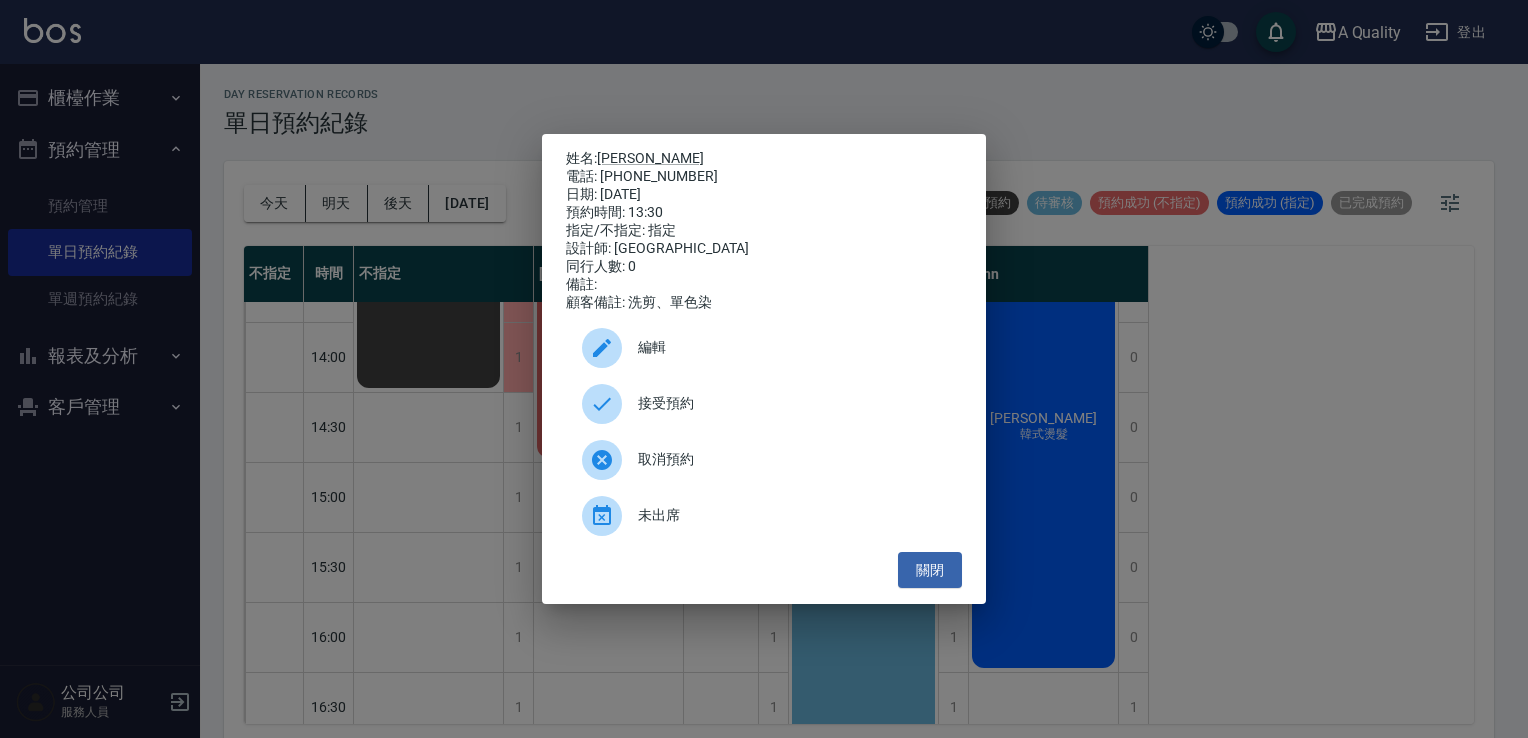 drag, startPoint x: 1516, startPoint y: 485, endPoint x: 1147, endPoint y: 578, distance: 380.5391 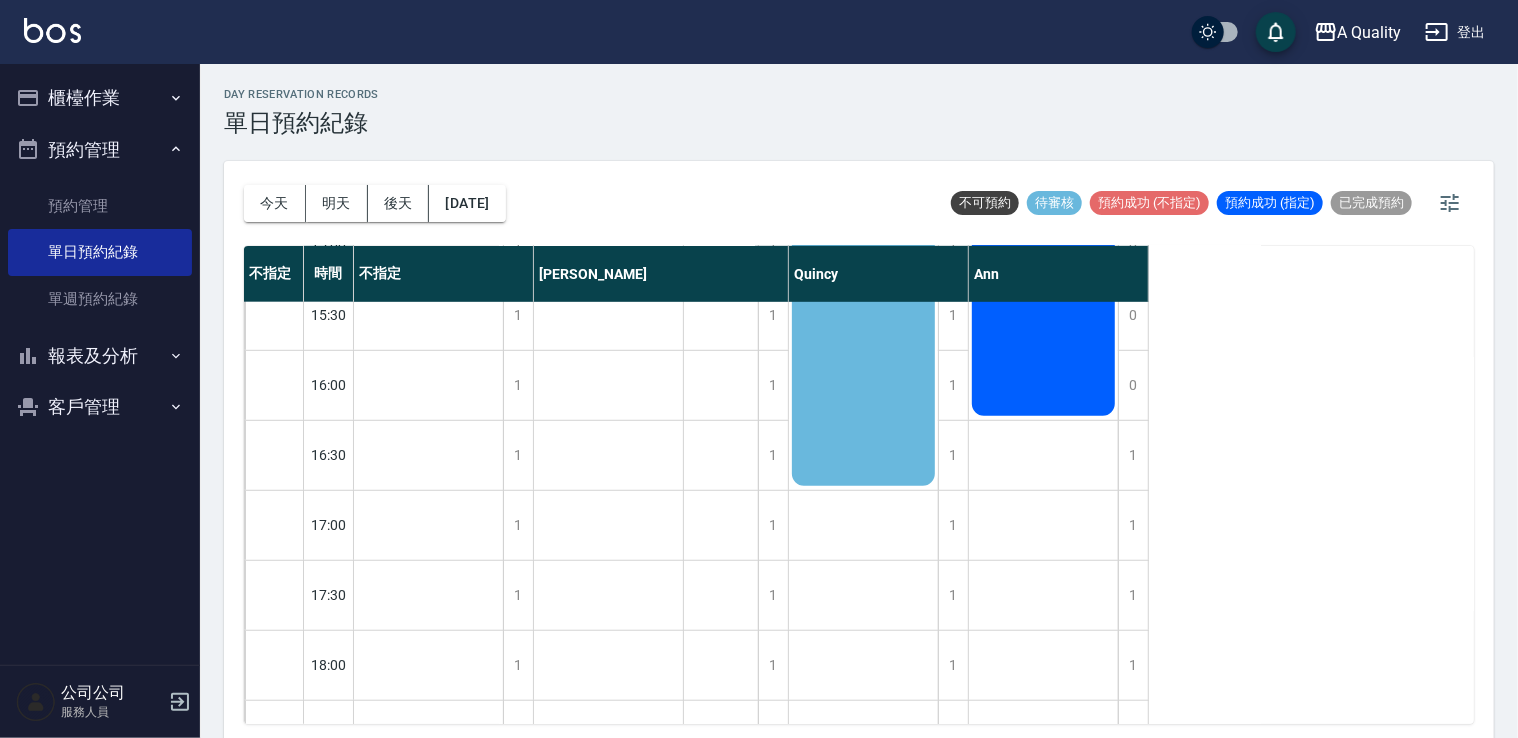 scroll, scrollTop: 323, scrollLeft: 0, axis: vertical 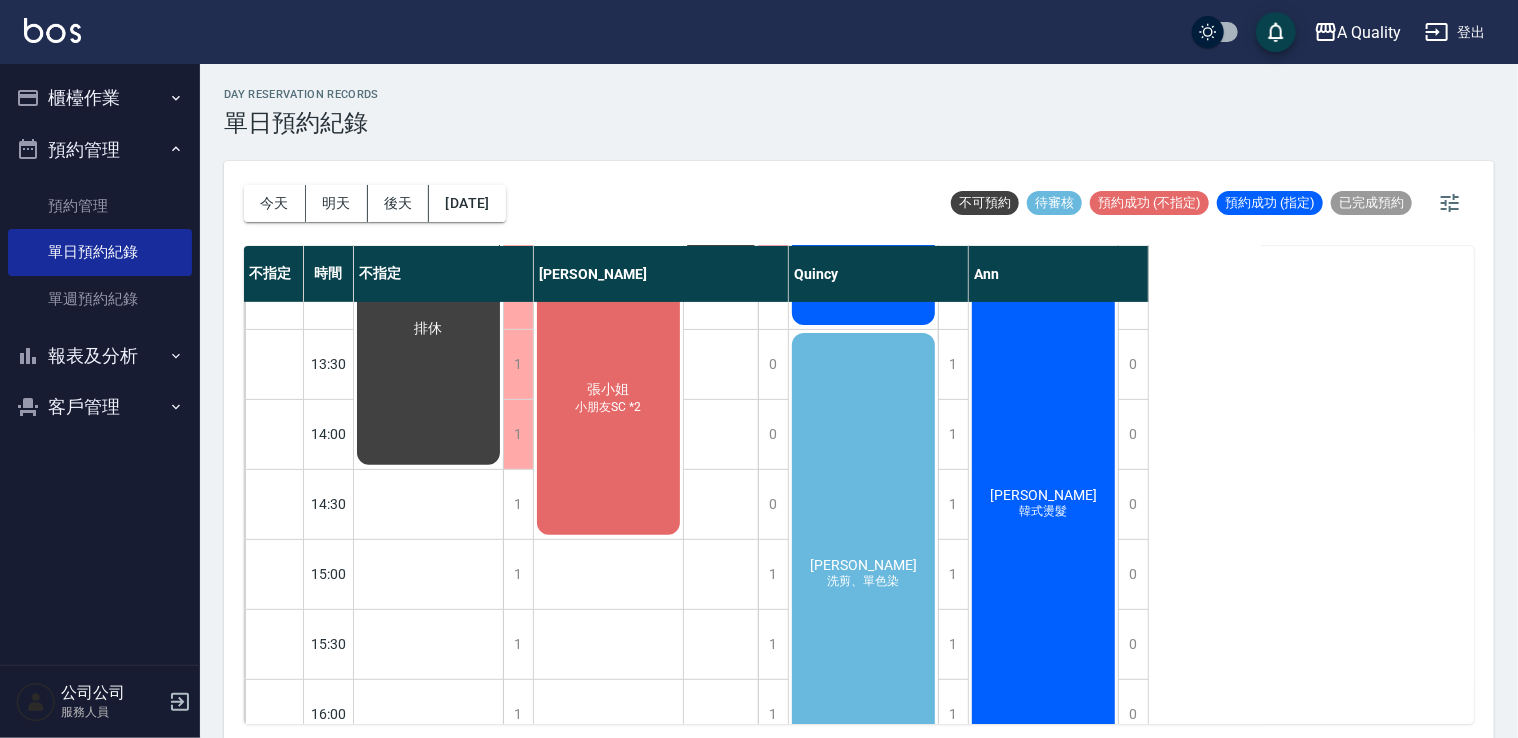 click on "Evelyn 洗剪、單色染" at bounding box center [428, 329] 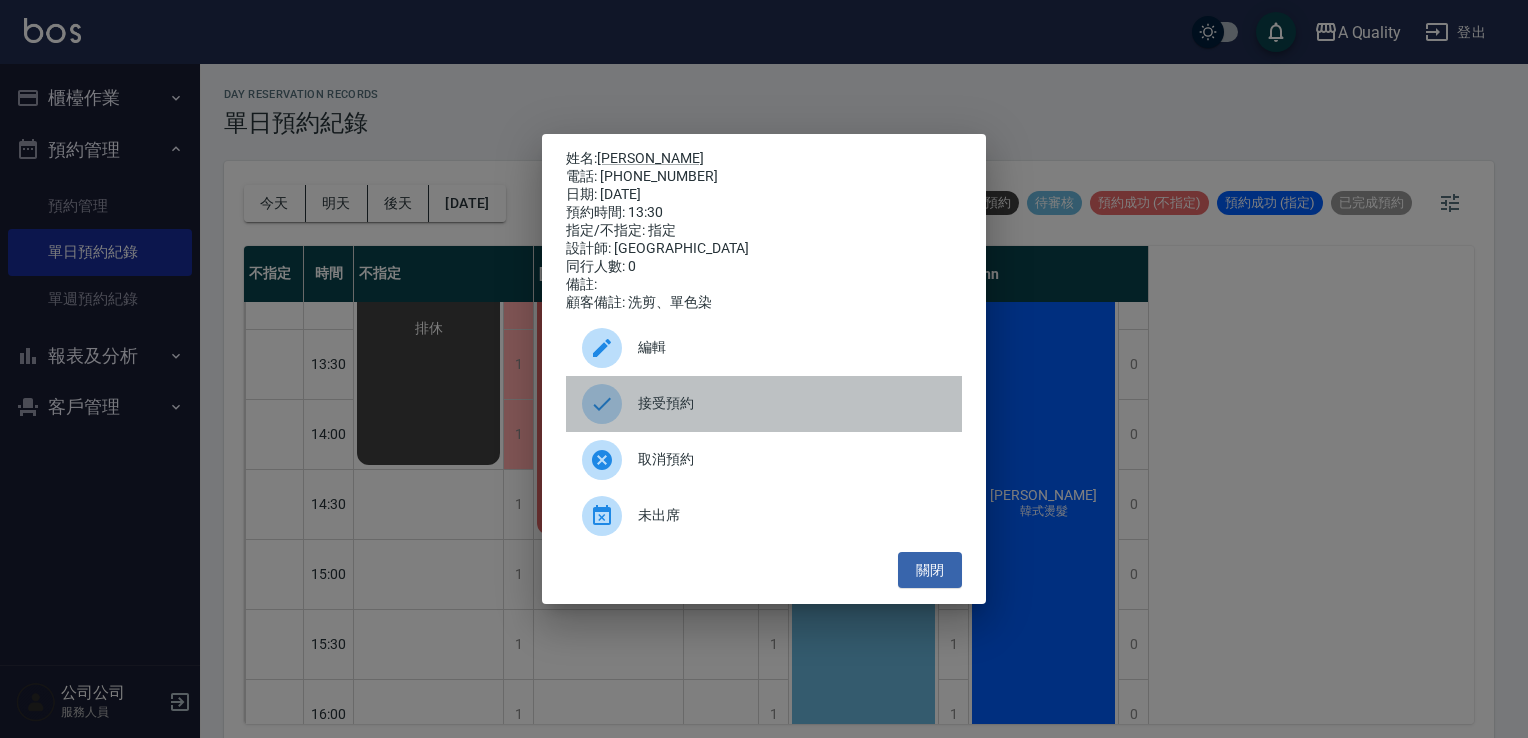 click on "接受預約" at bounding box center [792, 403] 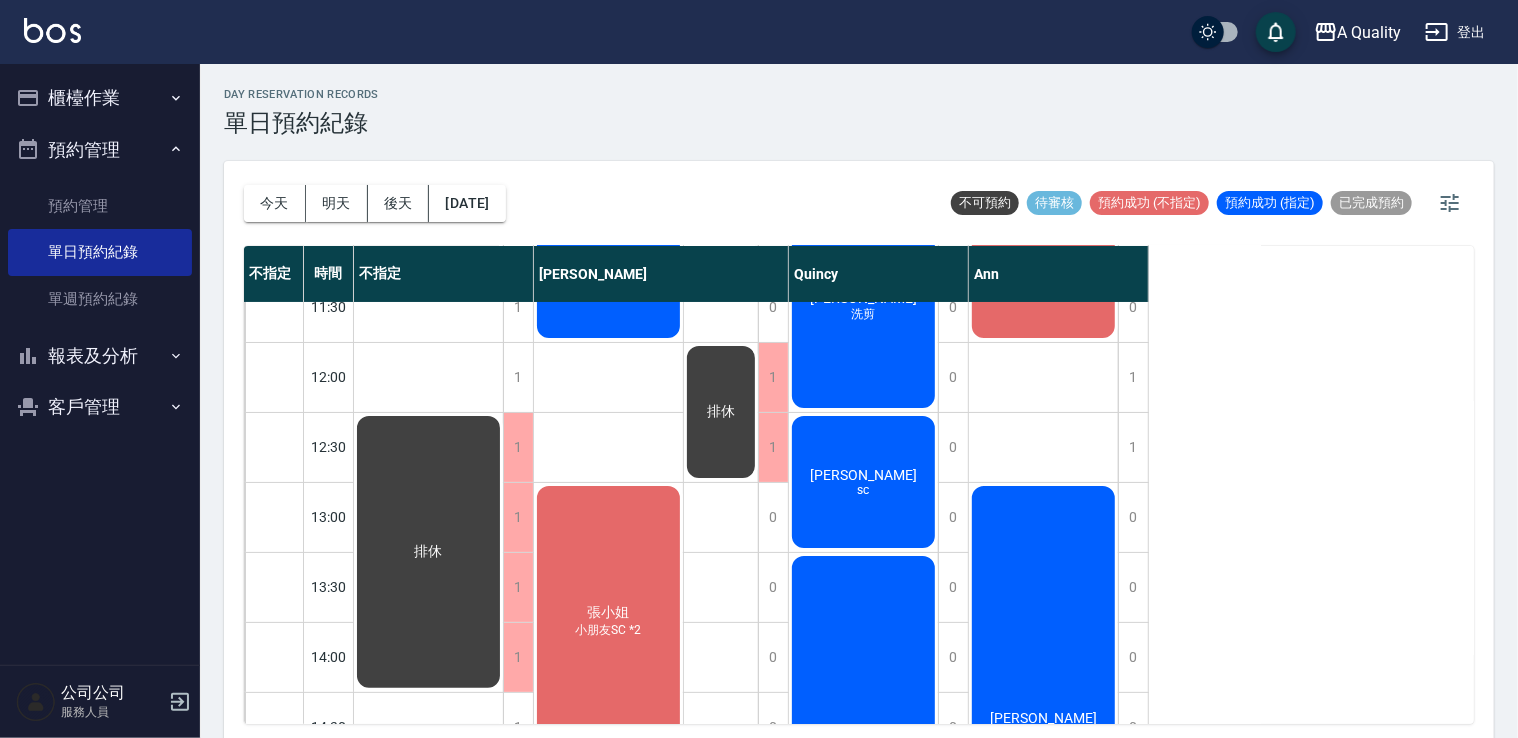 scroll, scrollTop: 0, scrollLeft: 0, axis: both 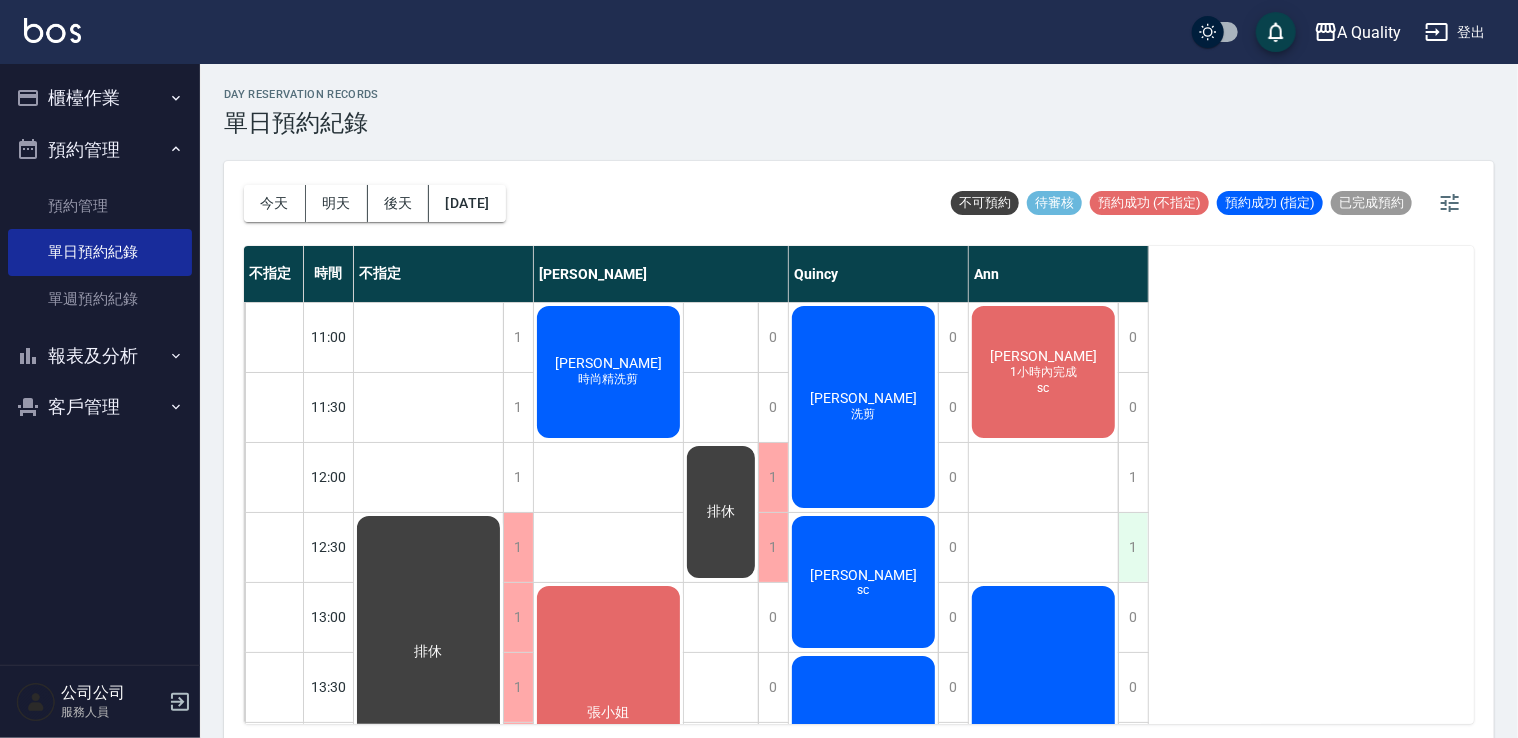 click on "1" at bounding box center [1133, 547] 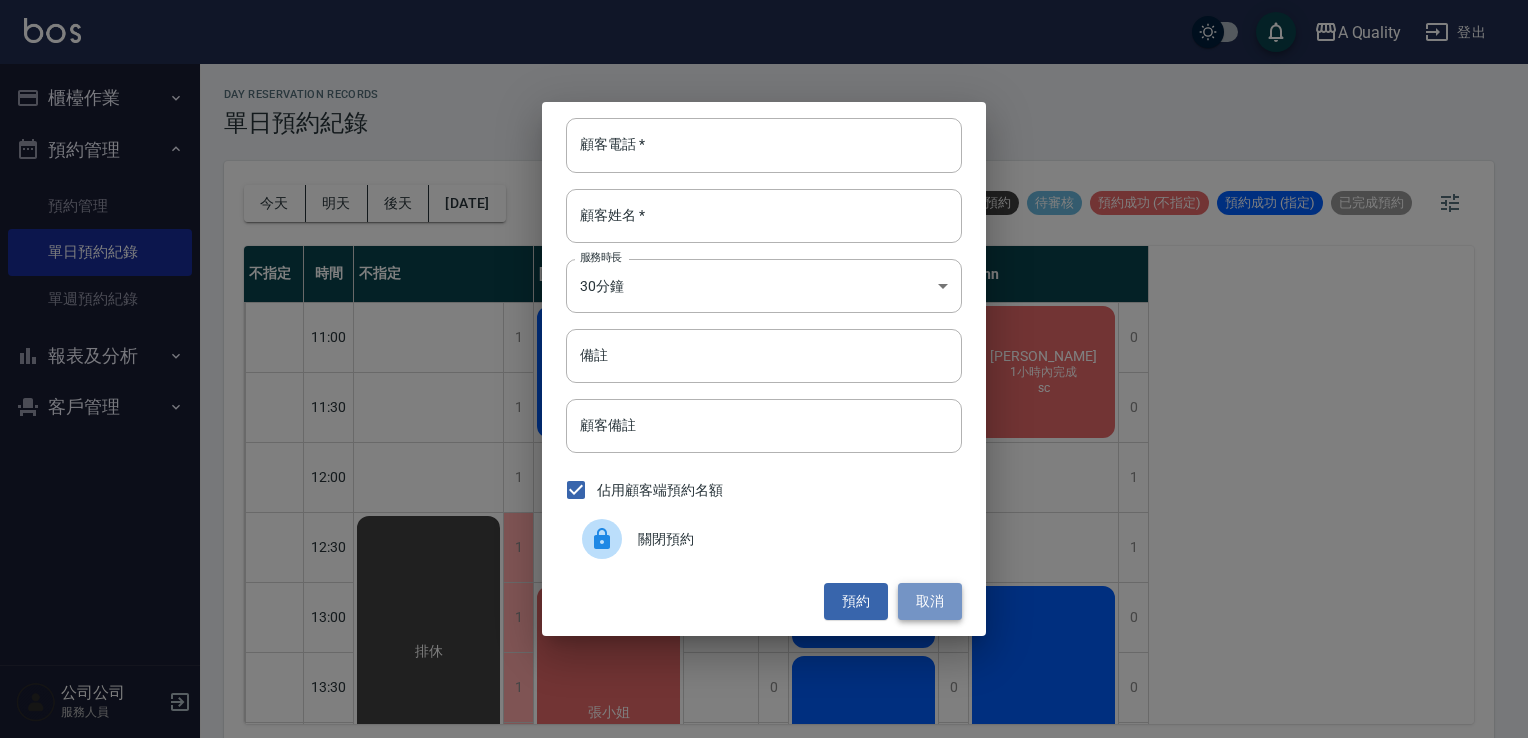 click on "取消" at bounding box center [930, 601] 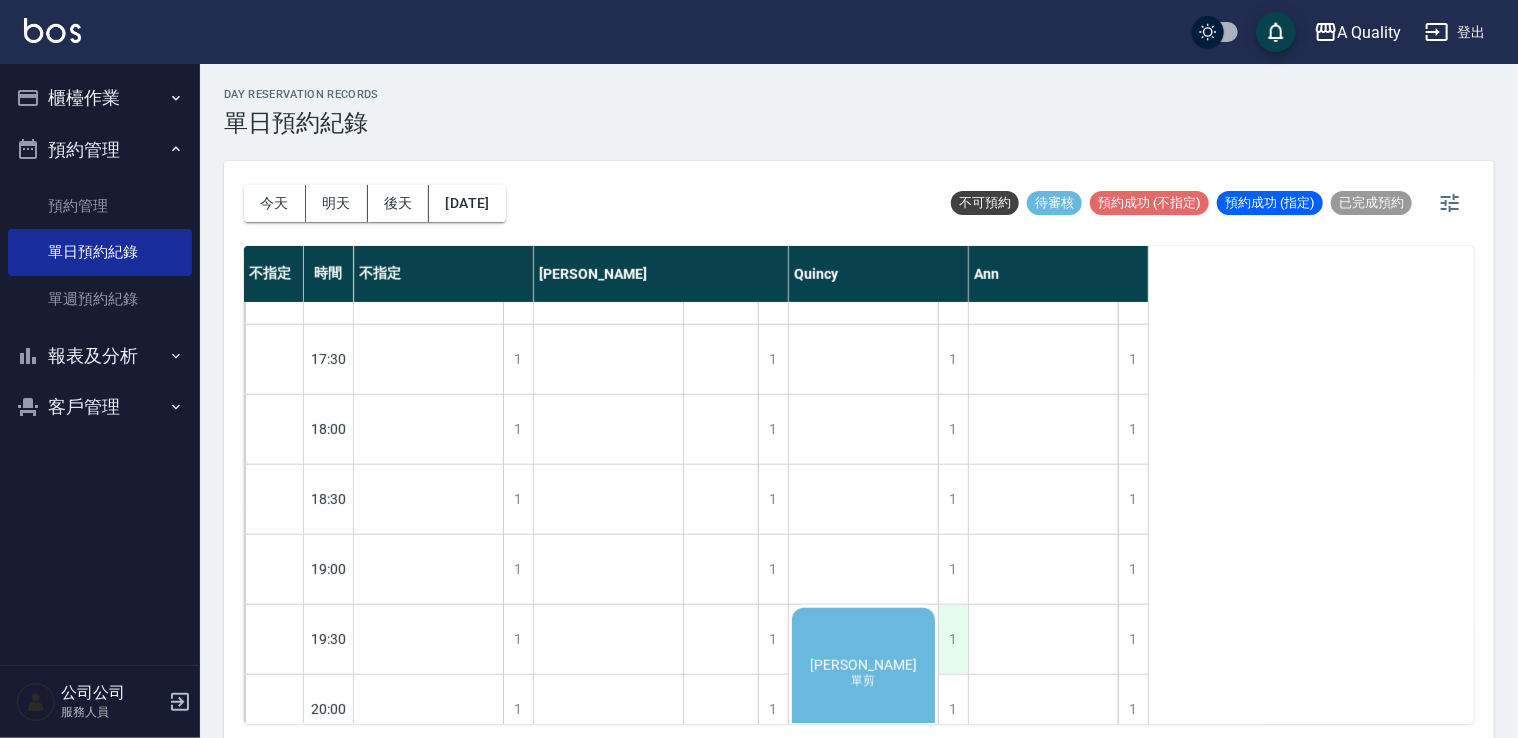 scroll, scrollTop: 923, scrollLeft: 0, axis: vertical 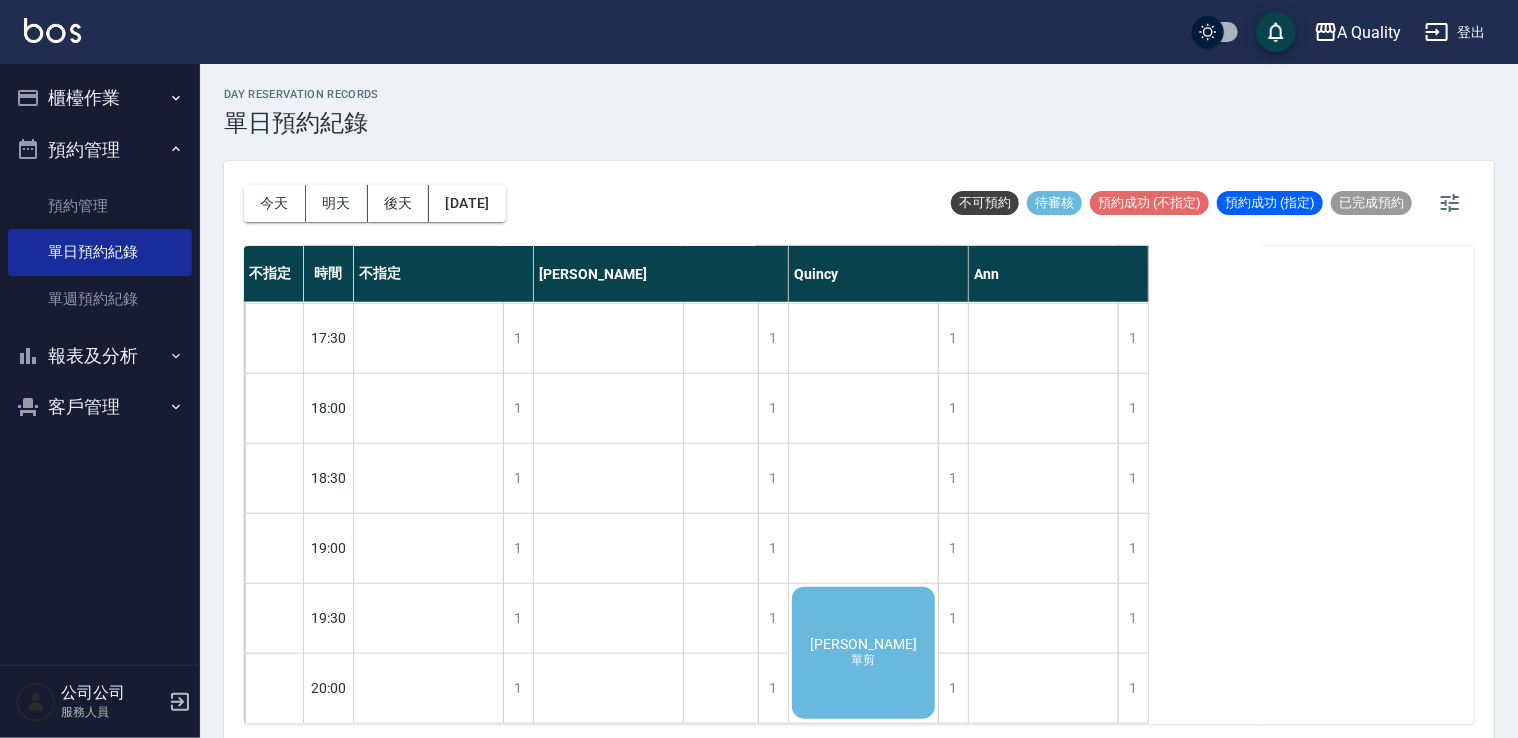 click on "彭詩 單剪" at bounding box center (428, -257) 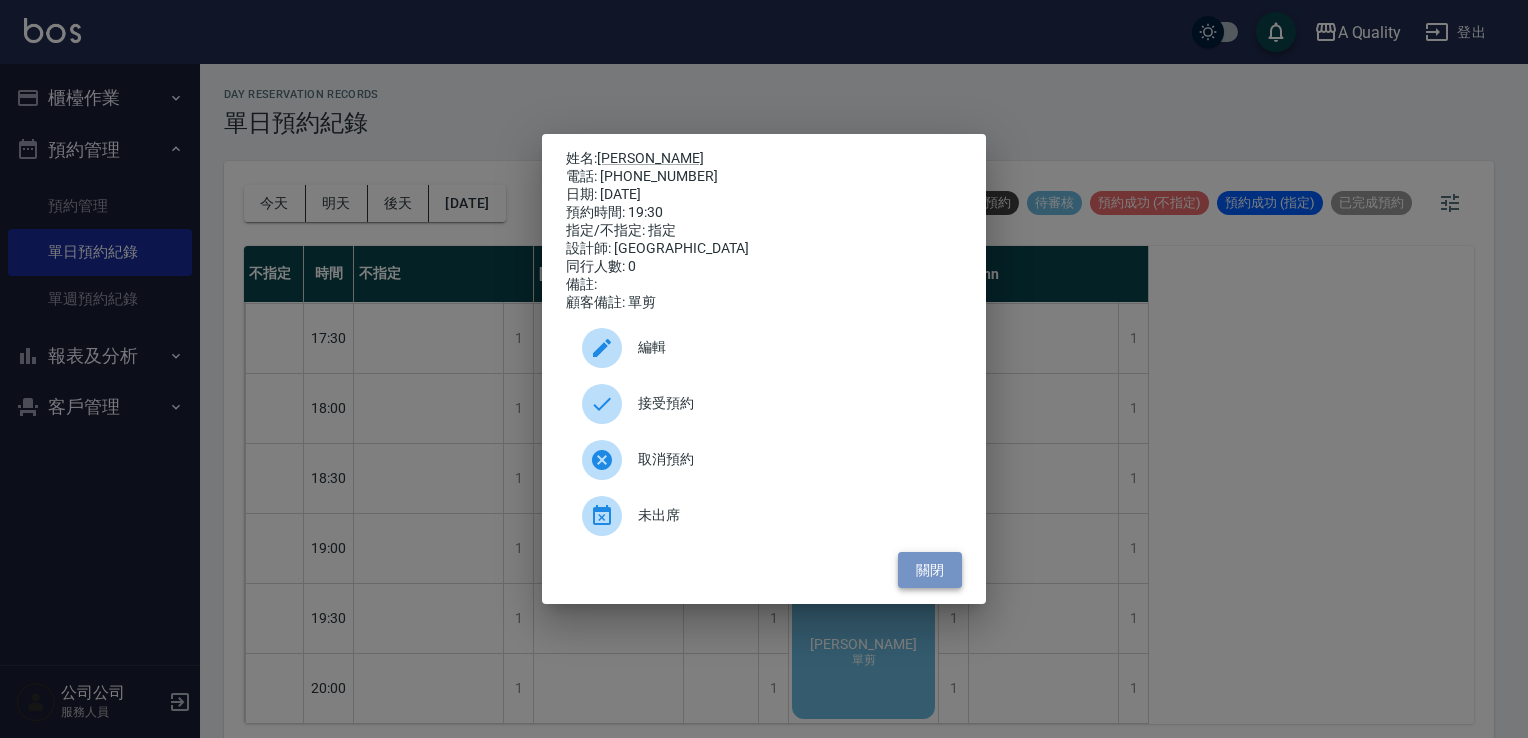 click on "關閉" at bounding box center [930, 570] 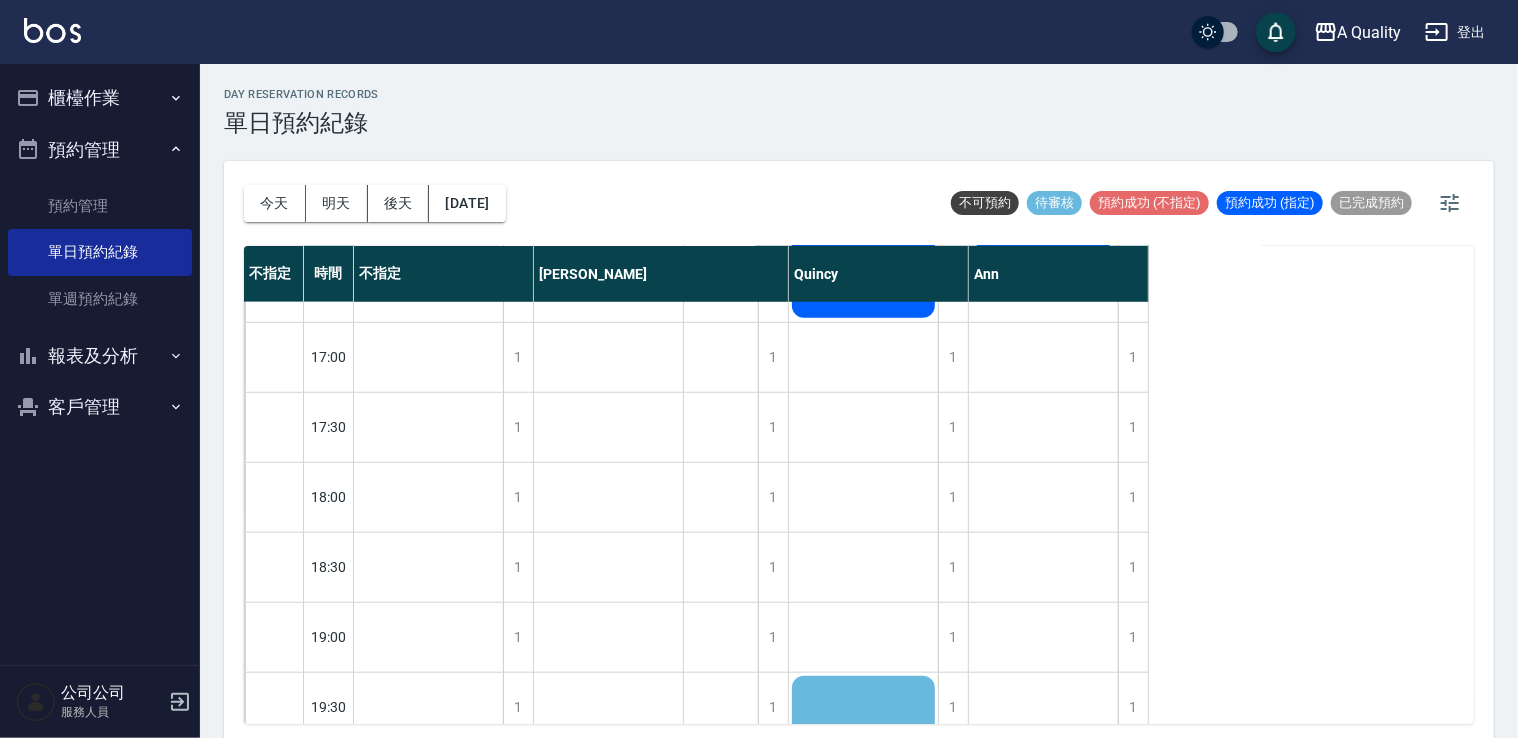 scroll, scrollTop: 900, scrollLeft: 0, axis: vertical 